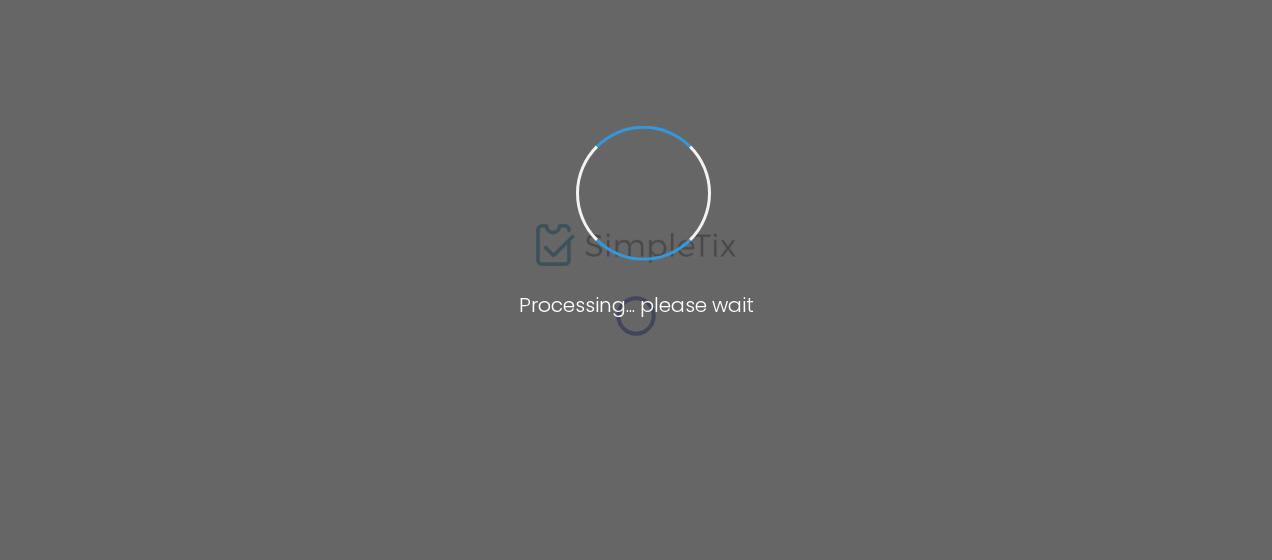 scroll, scrollTop: 0, scrollLeft: 0, axis: both 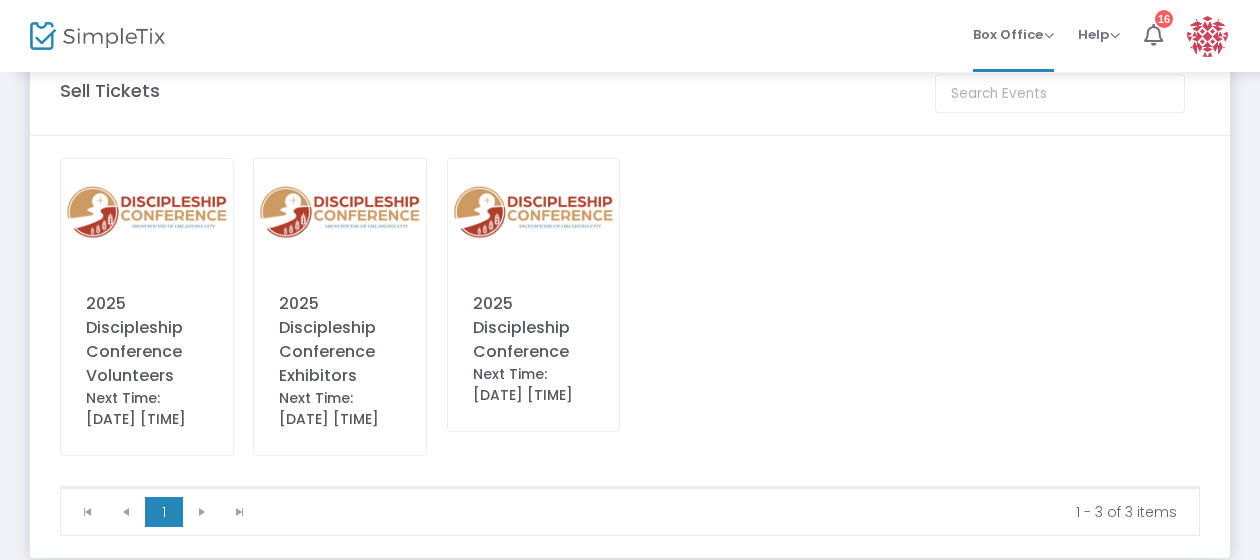click on "2025 Discipleship Conference" 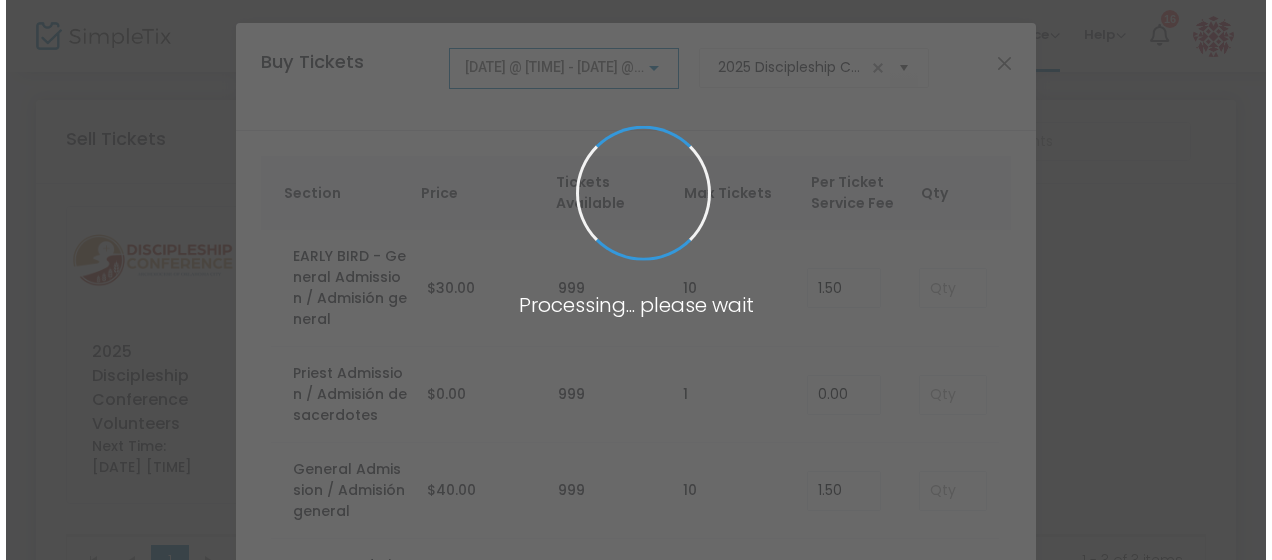 scroll, scrollTop: 0, scrollLeft: 0, axis: both 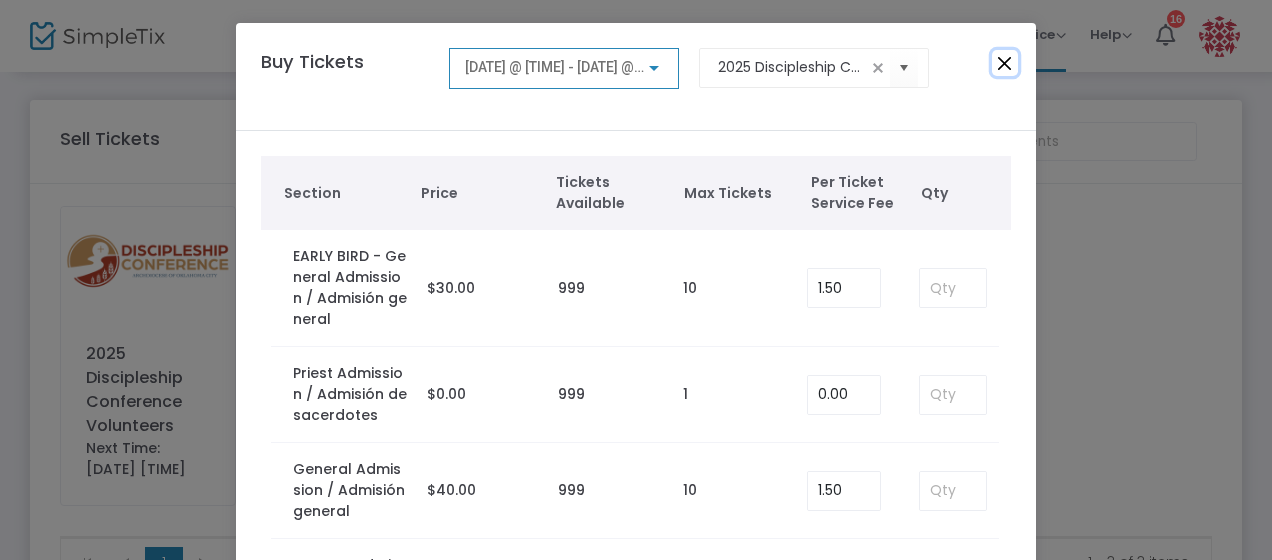 click 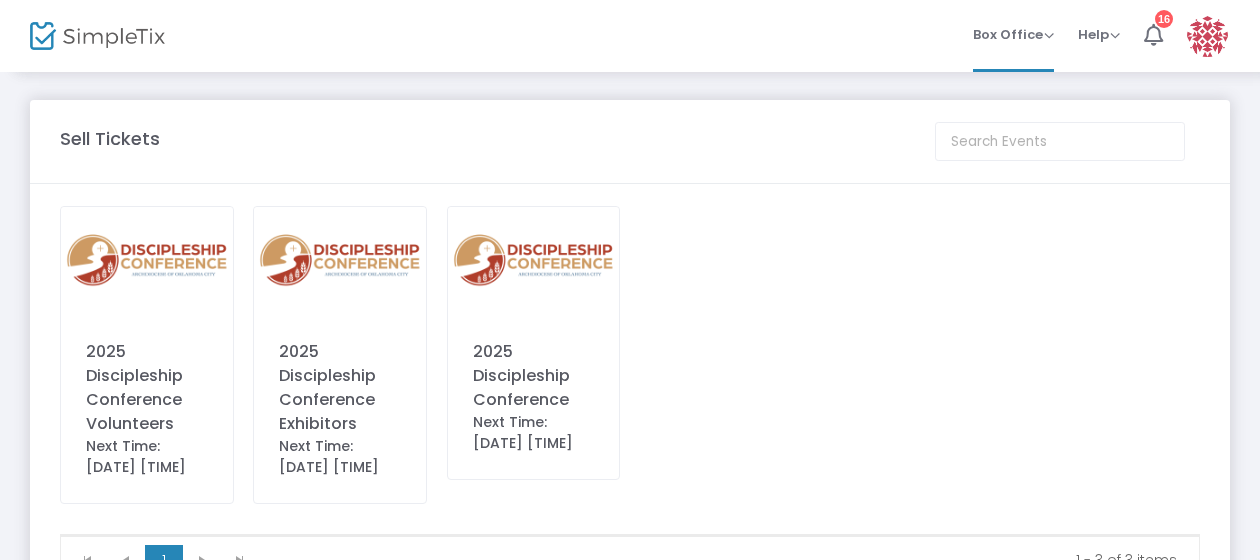 scroll, scrollTop: 155, scrollLeft: 0, axis: vertical 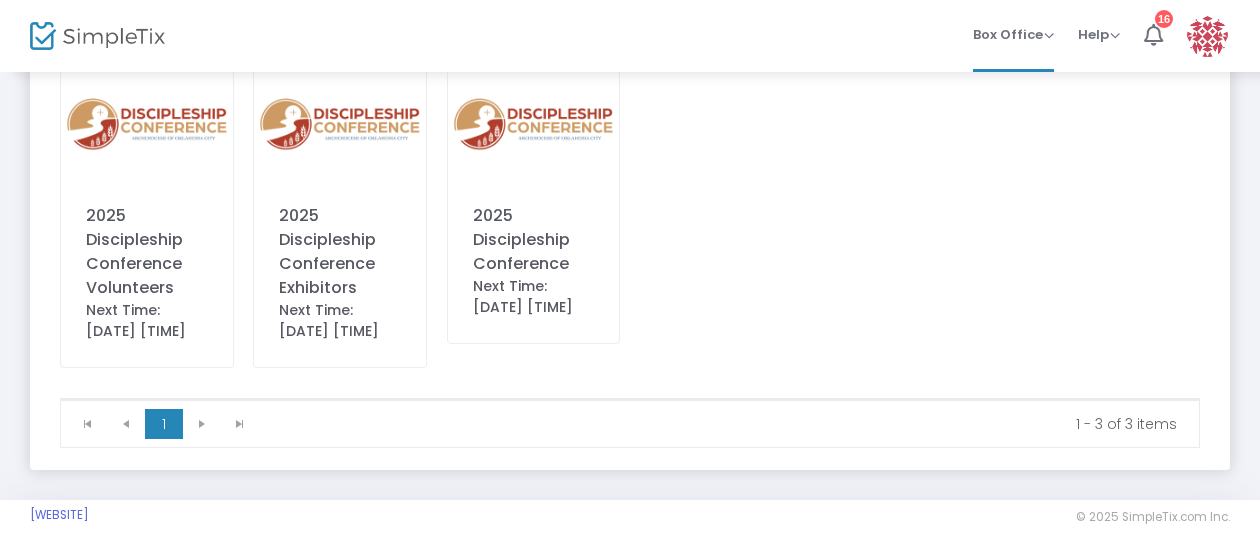 click 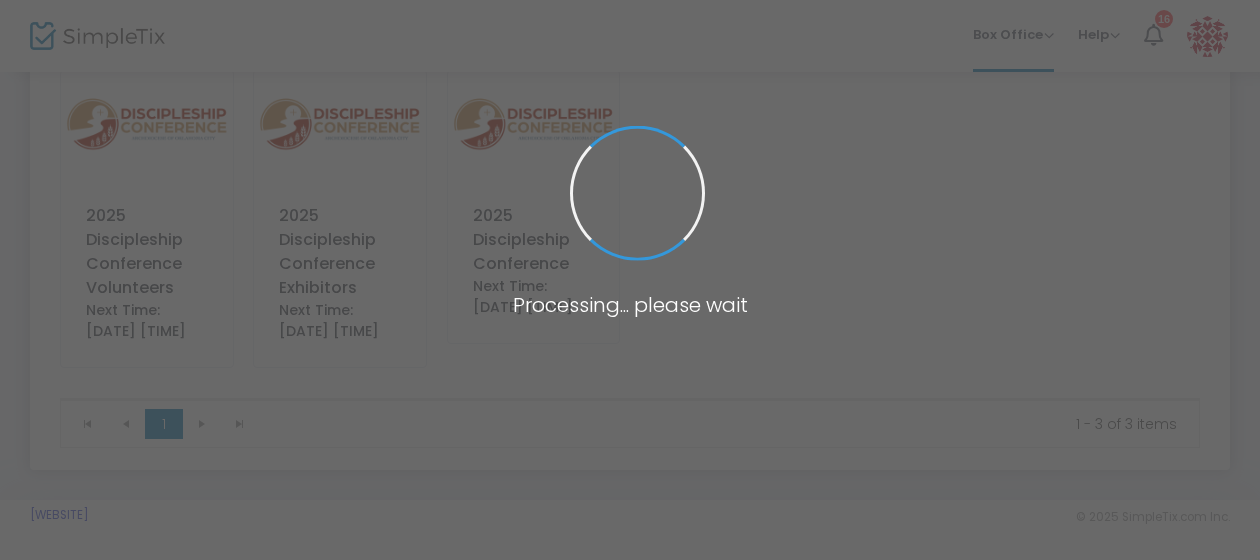 click at bounding box center (630, 280) 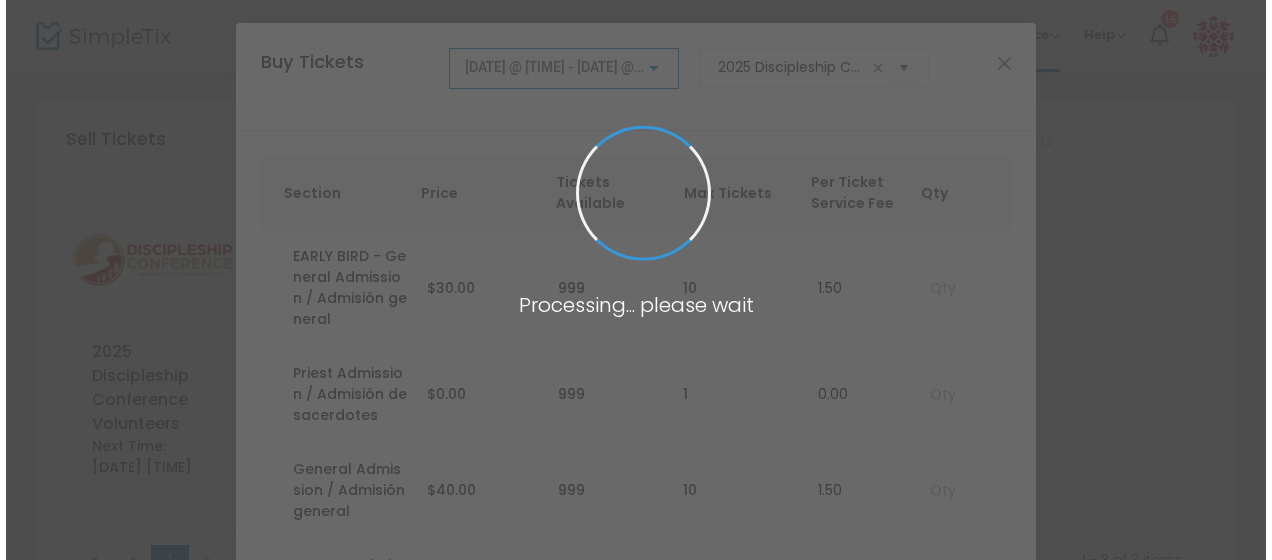 scroll, scrollTop: 0, scrollLeft: 0, axis: both 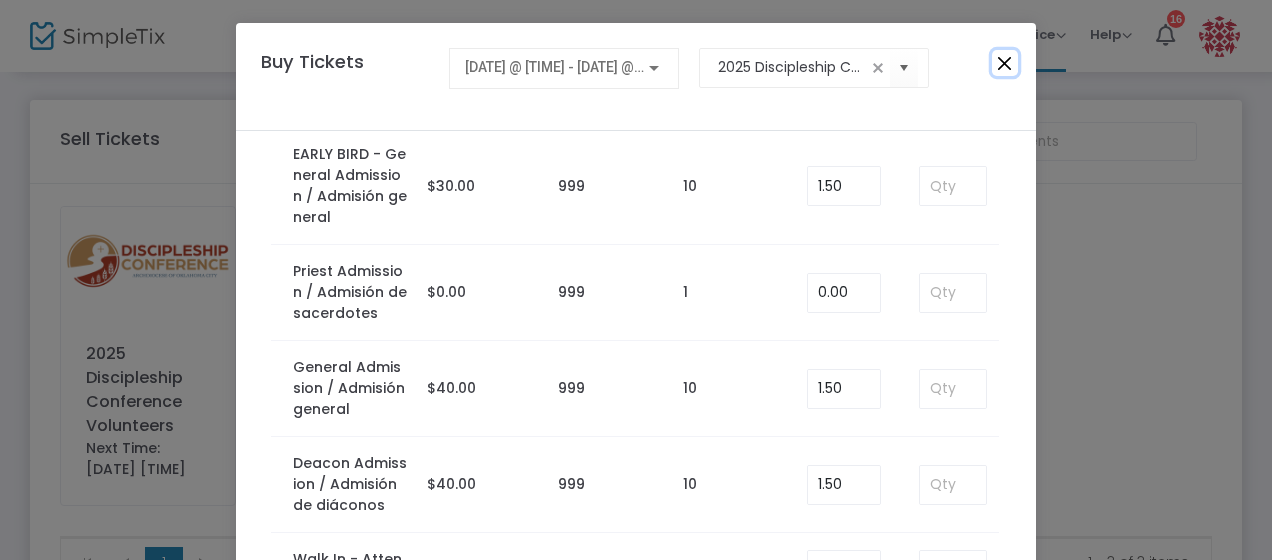 click 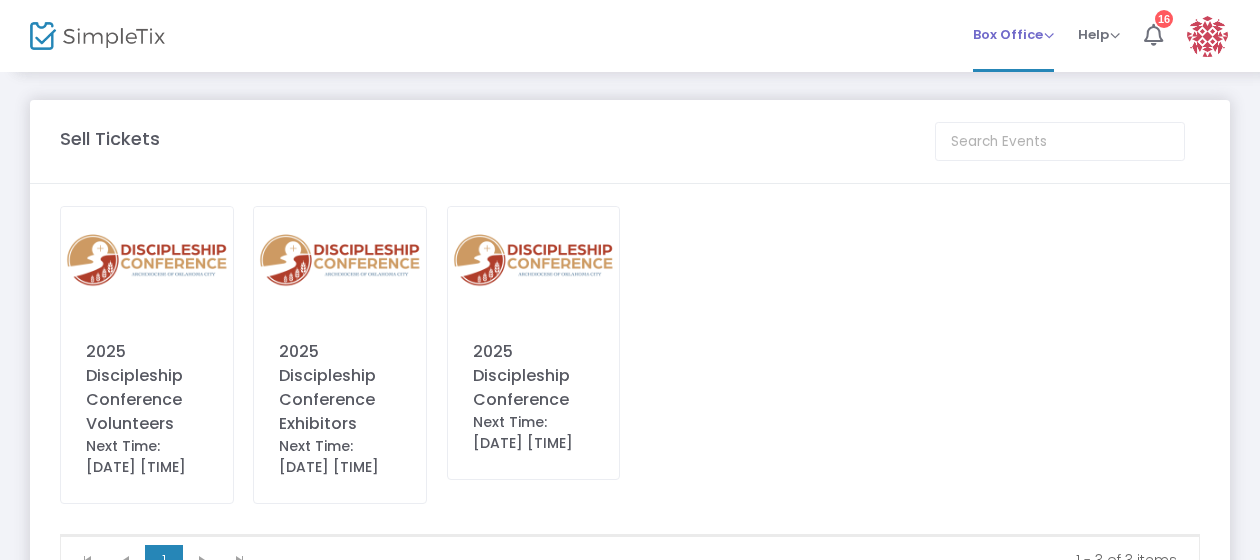 click on "Box Office" at bounding box center (1013, 34) 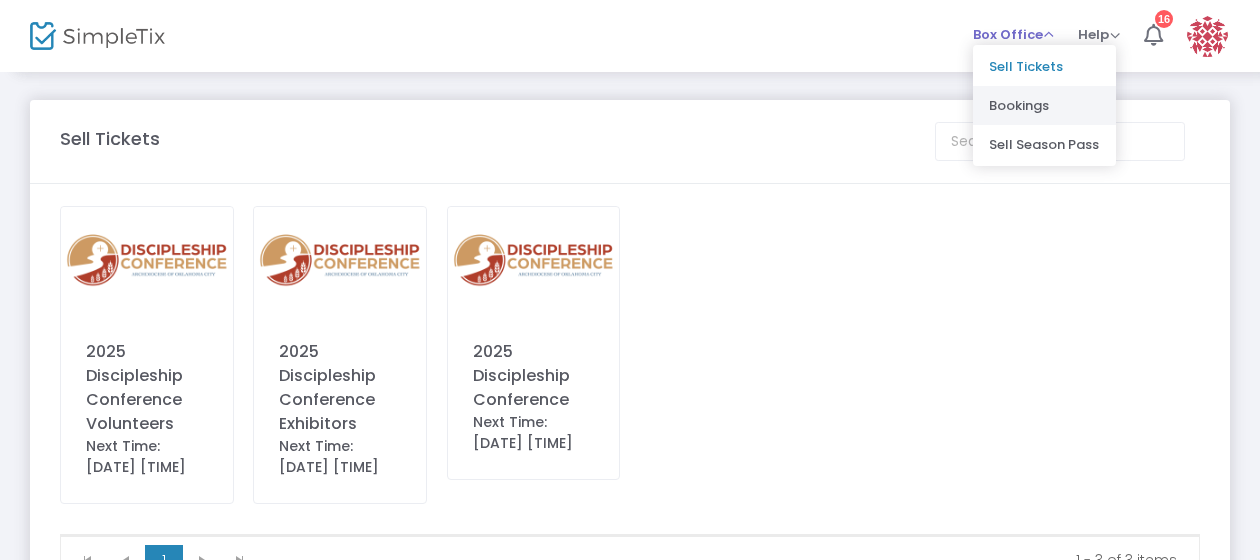 click on "Bookings" at bounding box center (1044, 105) 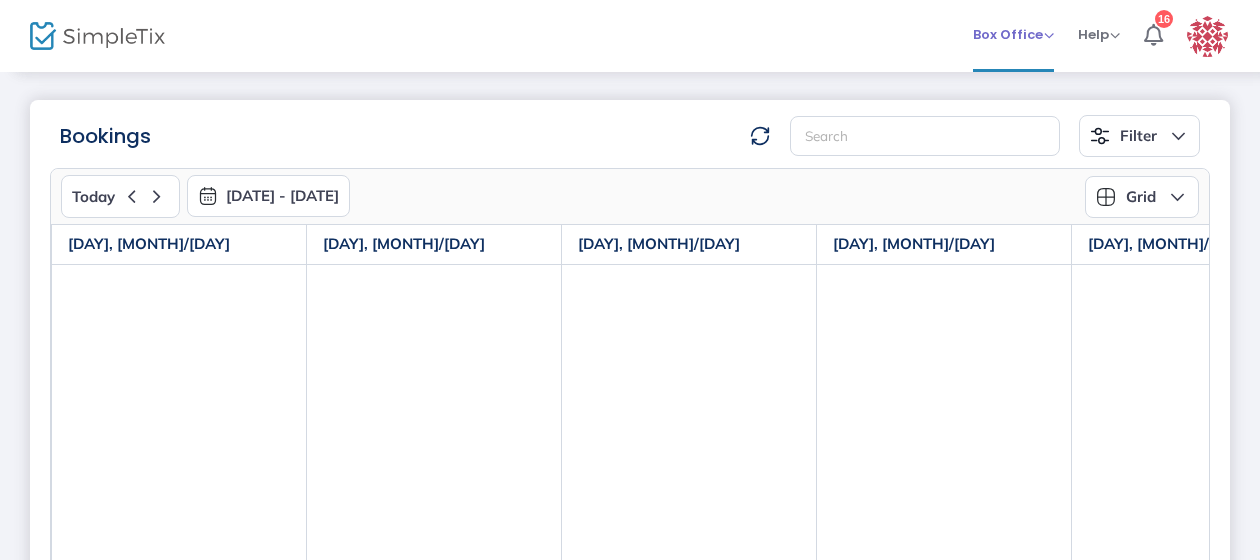 click on "Box Office" at bounding box center (1013, 34) 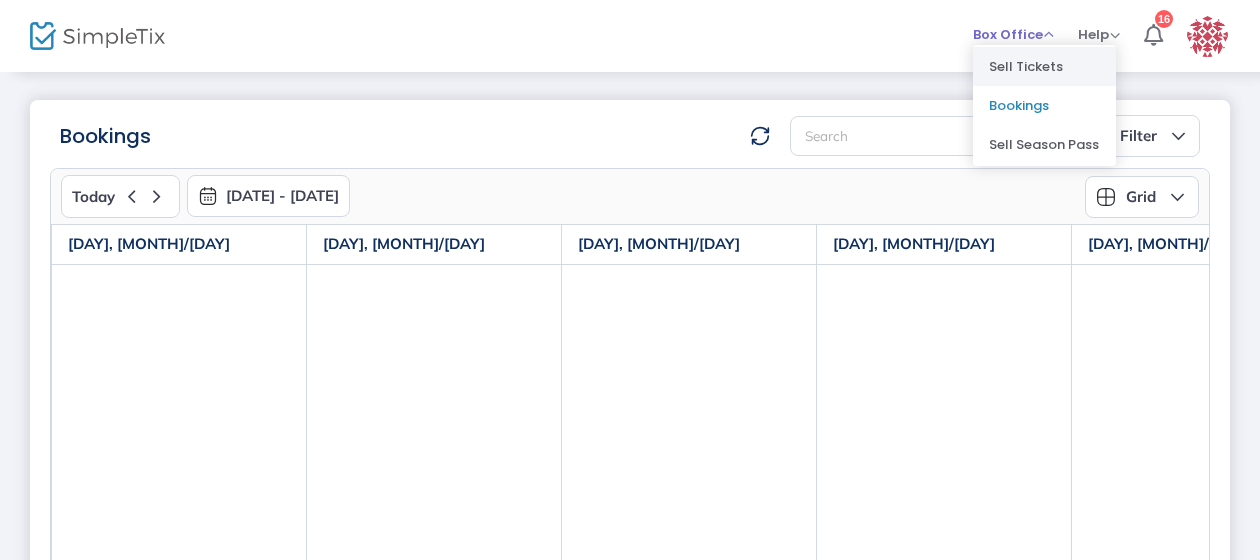 click on "Sell Tickets" at bounding box center (1044, 66) 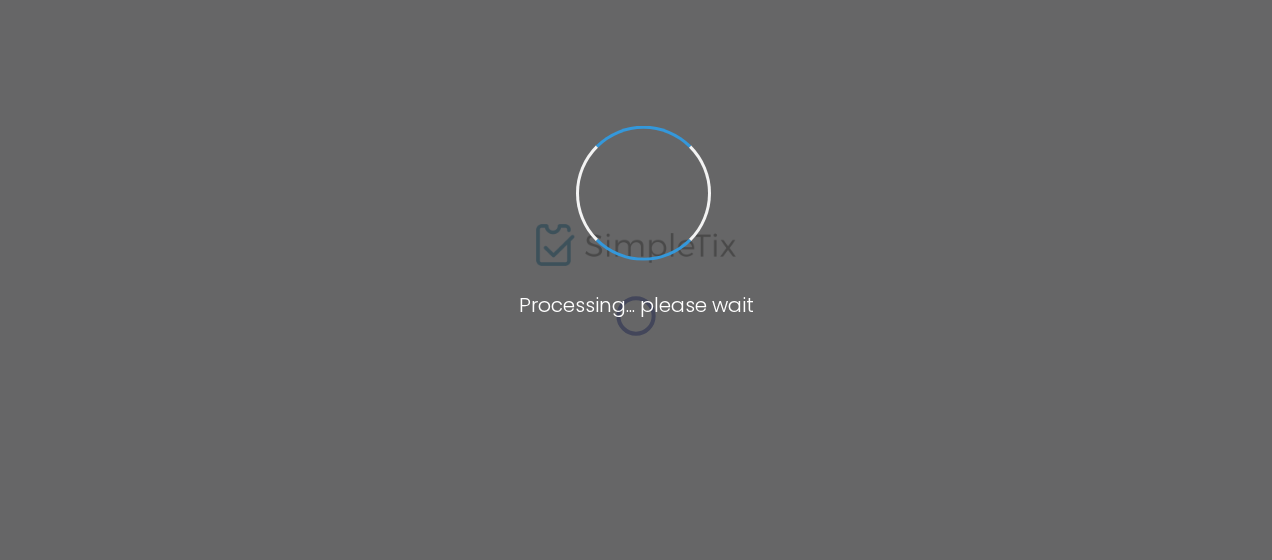 scroll, scrollTop: 0, scrollLeft: 0, axis: both 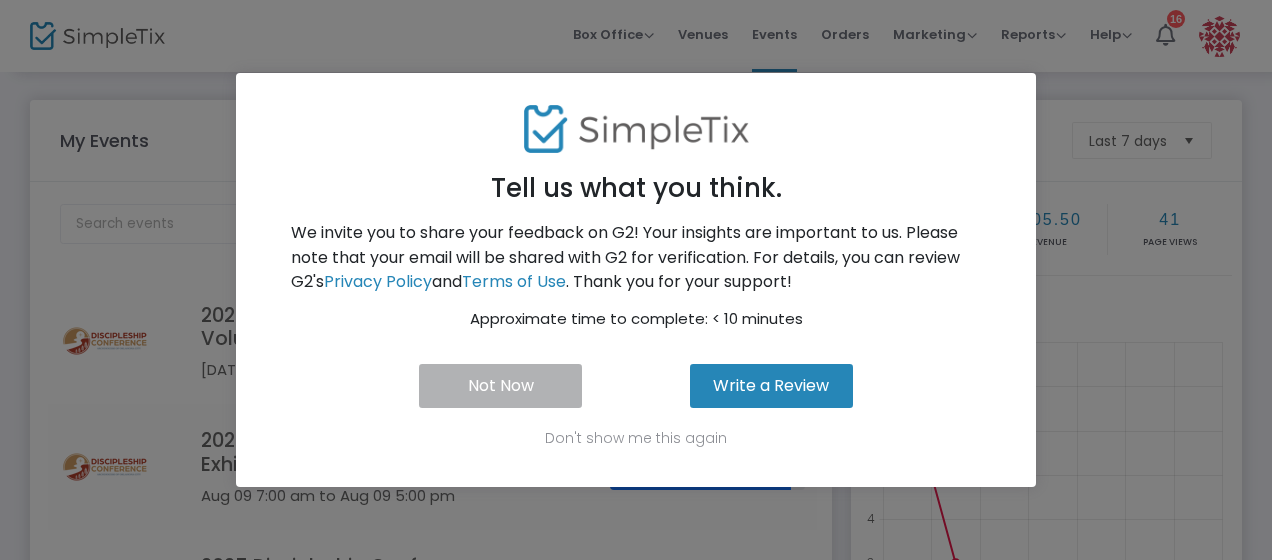 click on "Not Now" 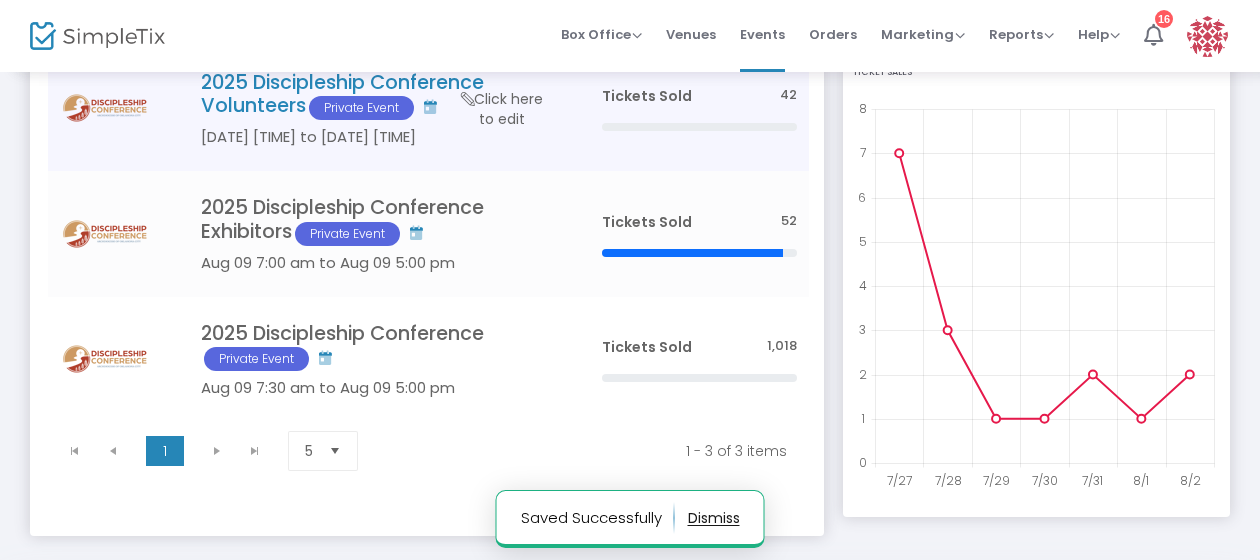 scroll, scrollTop: 234, scrollLeft: 0, axis: vertical 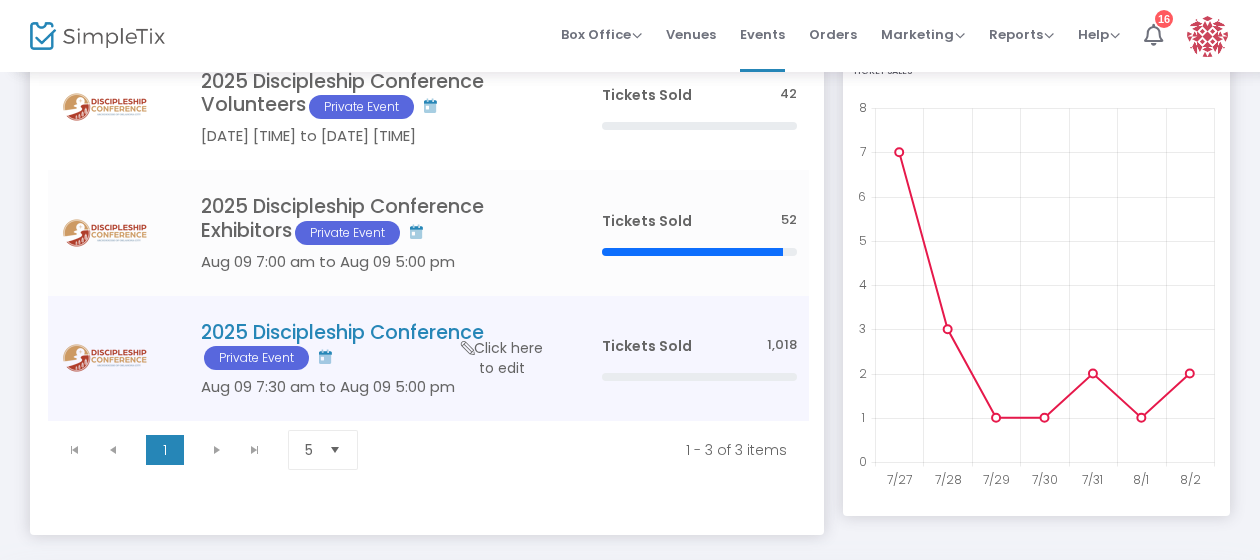 click on "2025 Discipleship Conference  Private Event" 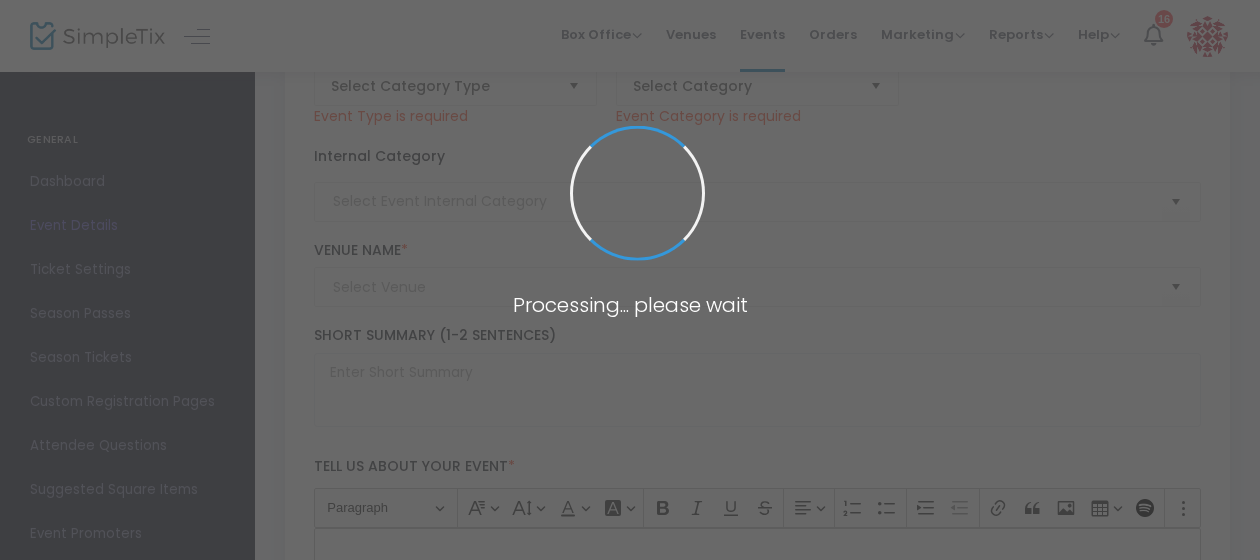 type on "2025 Discipleship Conference" 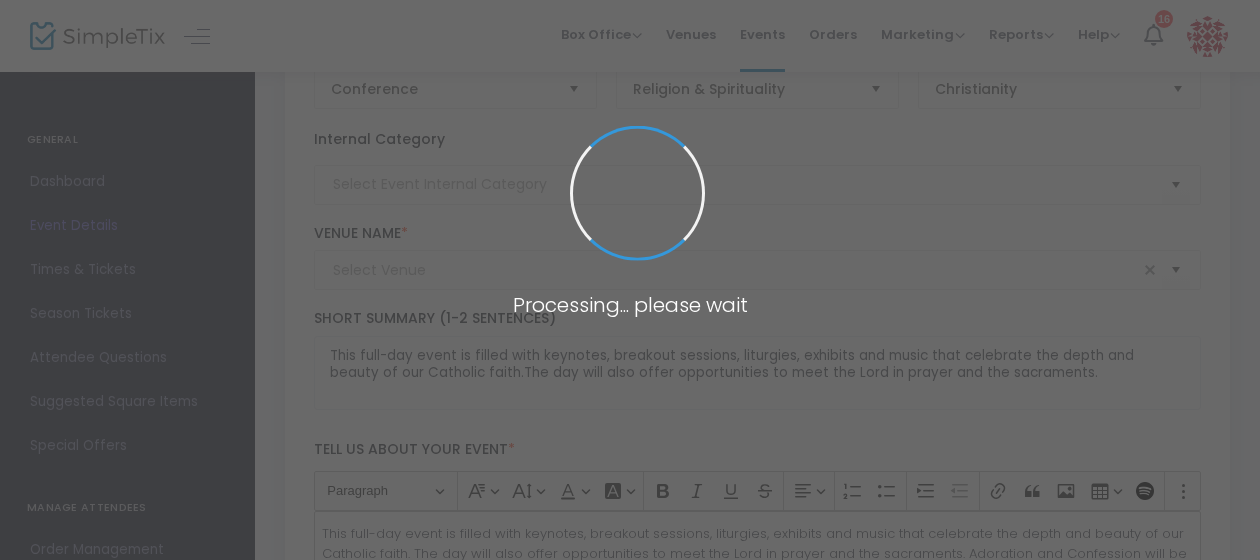 type on "[LOCATION]" 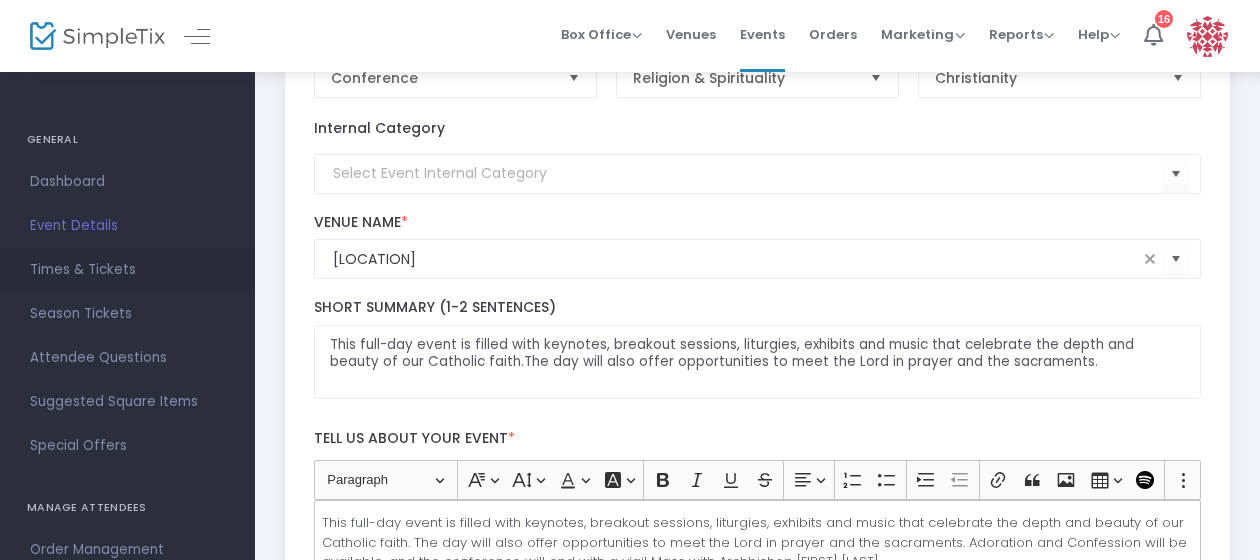 scroll, scrollTop: 192, scrollLeft: 0, axis: vertical 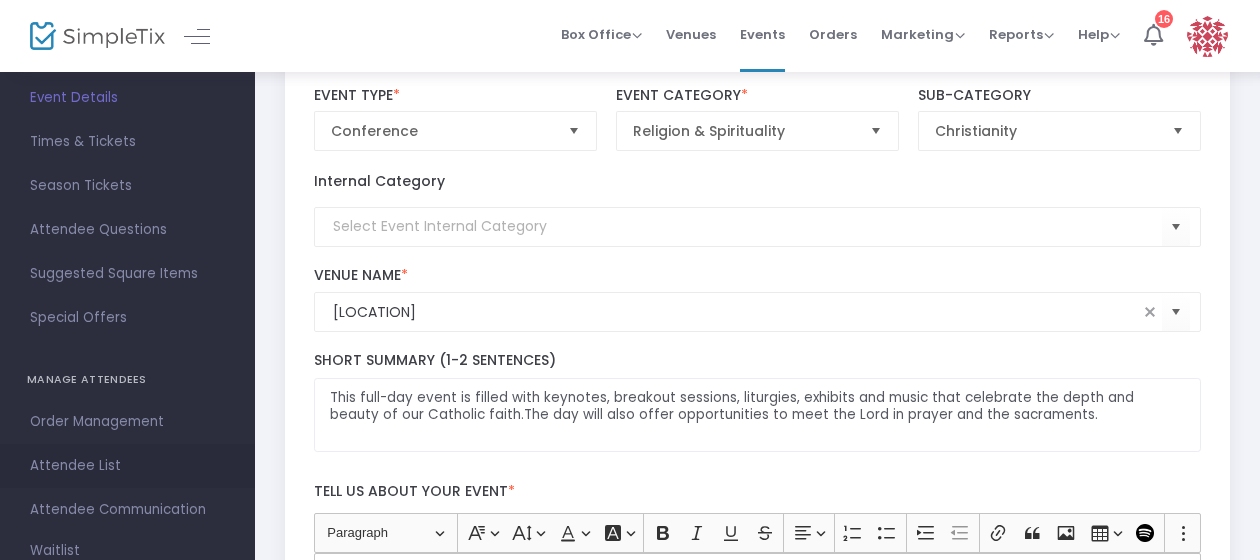 click on "Attendee List" at bounding box center [127, 466] 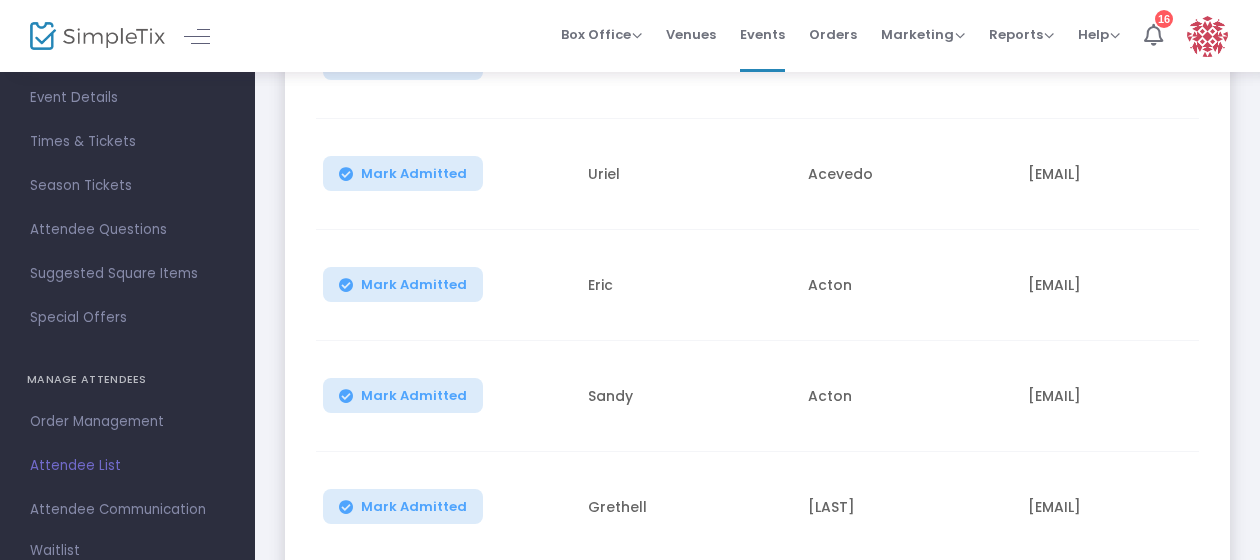scroll, scrollTop: 590, scrollLeft: 0, axis: vertical 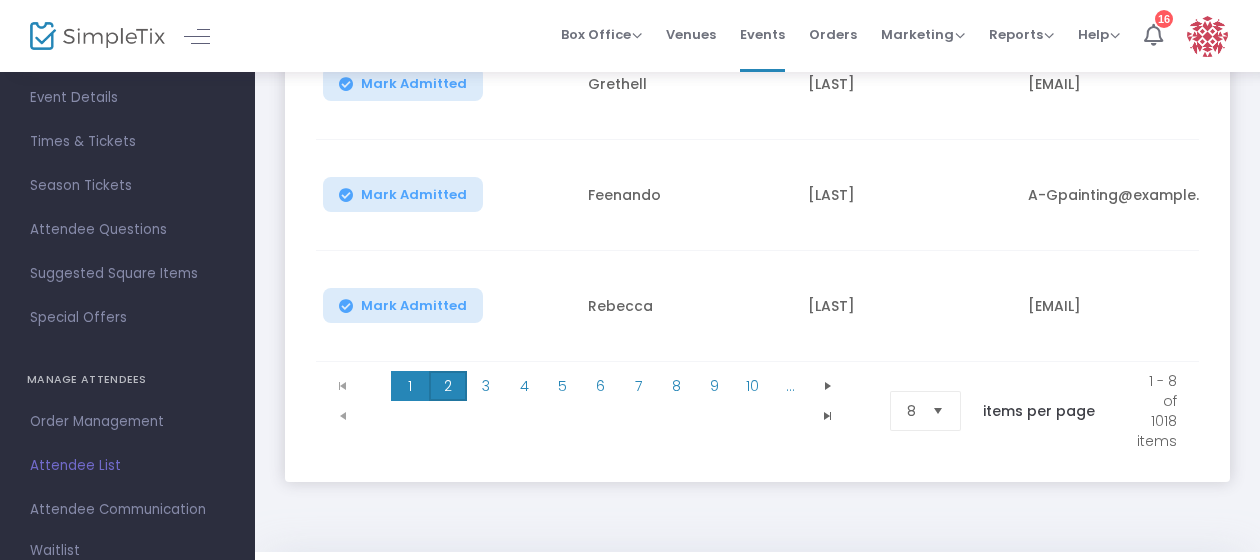 click on "2" 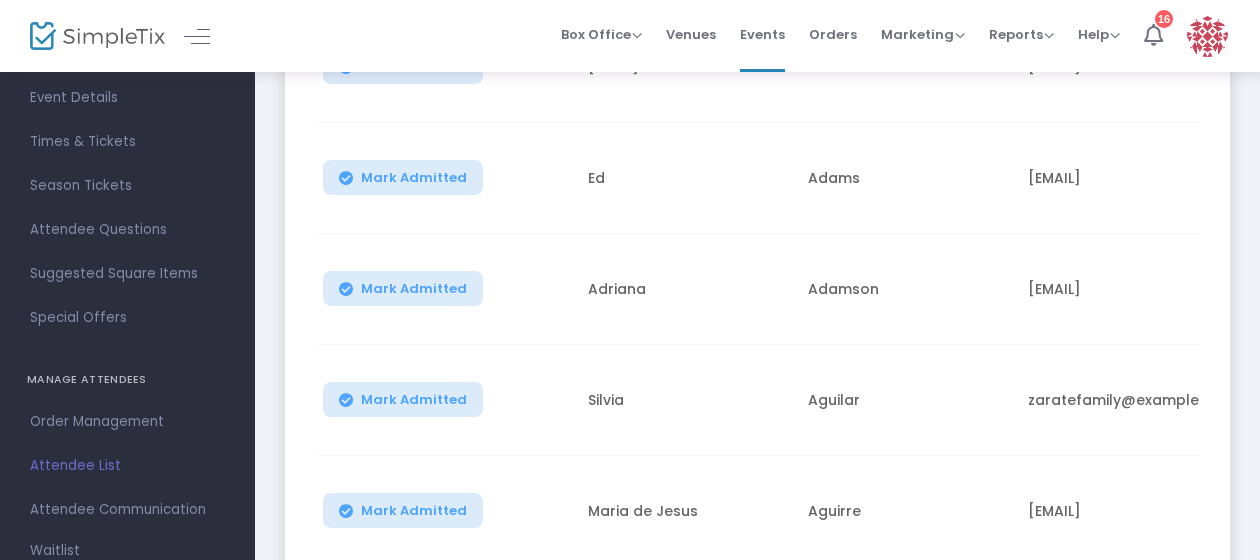 scroll, scrollTop: 529, scrollLeft: 0, axis: vertical 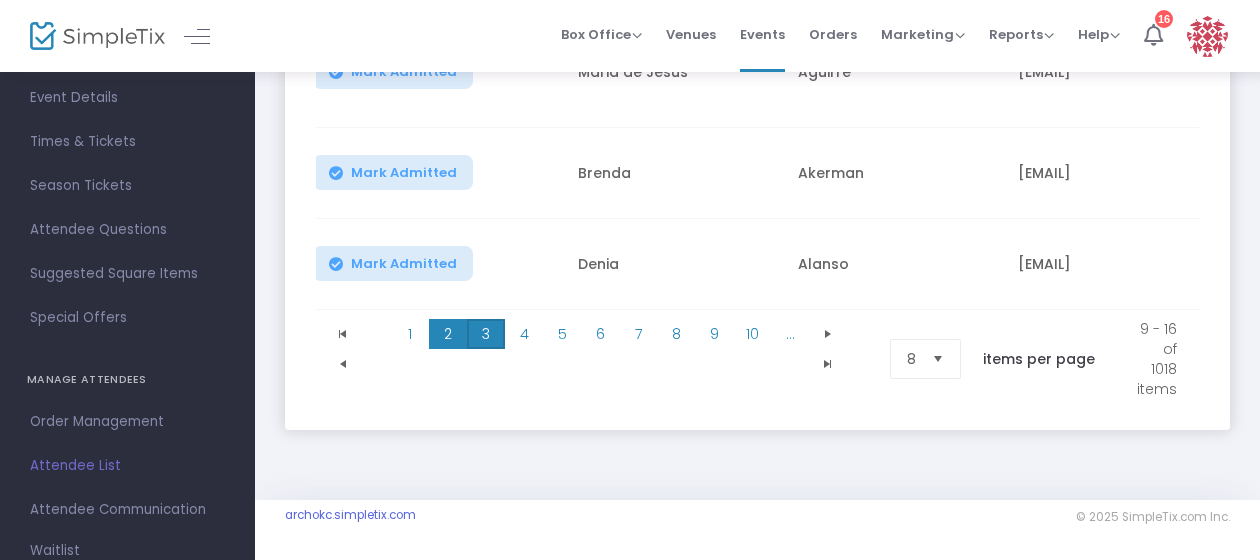click on "3" 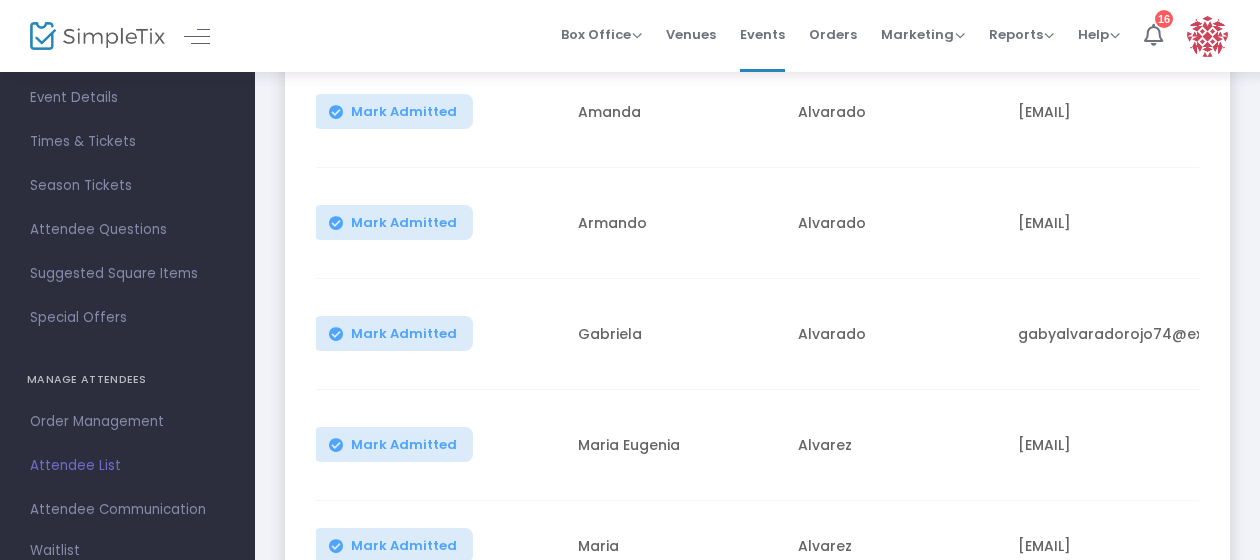 scroll, scrollTop: 978, scrollLeft: 0, axis: vertical 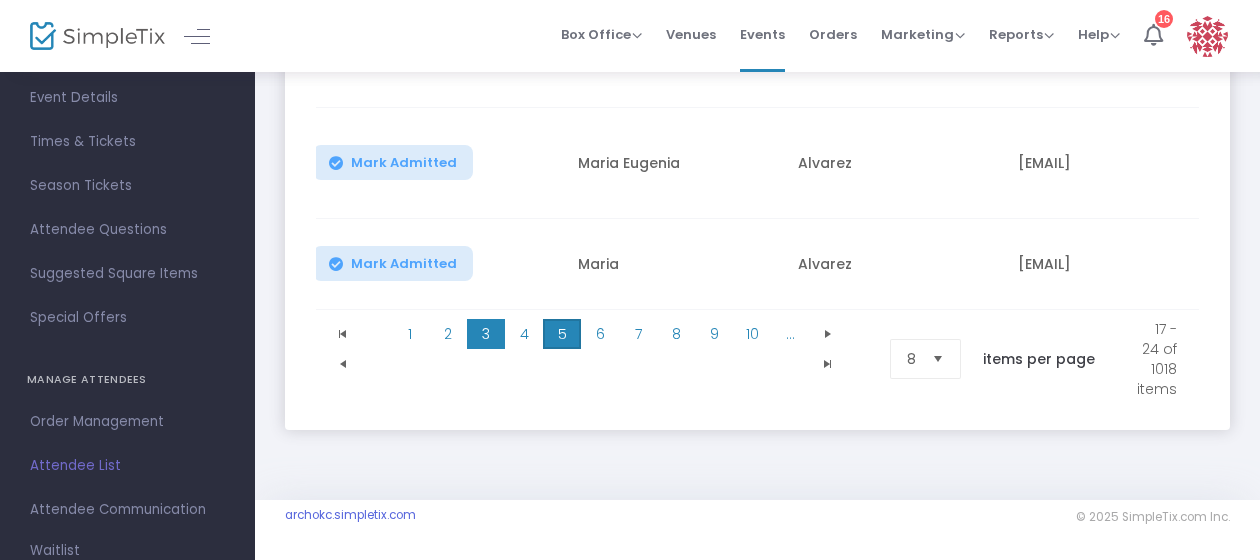 click on "5" 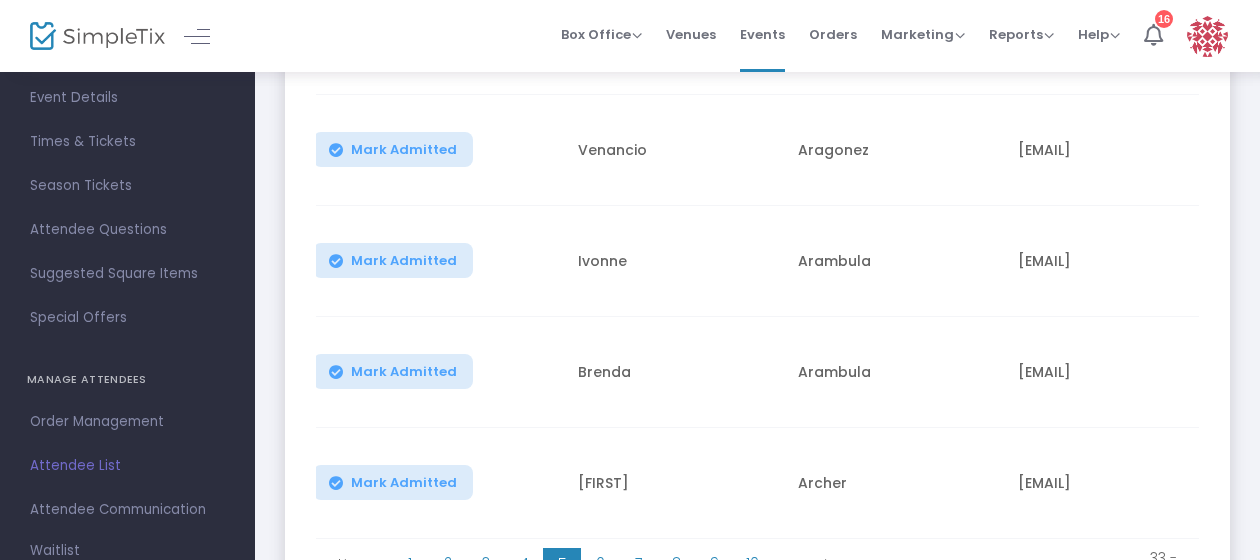 scroll, scrollTop: 767, scrollLeft: 0, axis: vertical 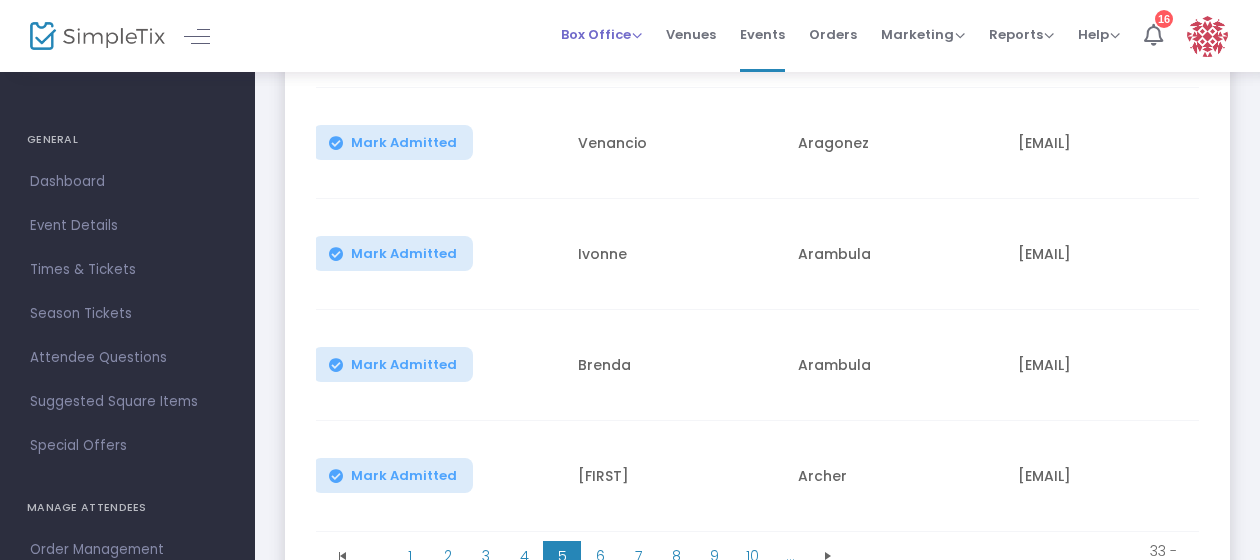 click on "Box Office" at bounding box center [601, 34] 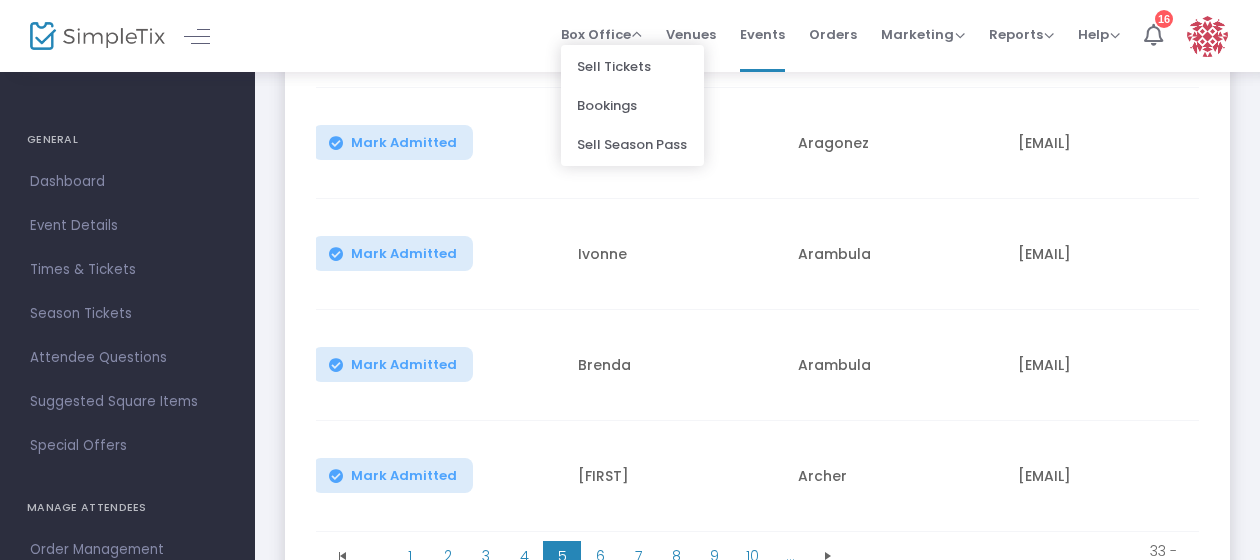 click on "Contact Support  16  [FIRST] [LAST]   [EMAIL]   Role: MANAGER   Section   Your Profile   Create a site for a new organization  Logout" at bounding box center (757, 36) 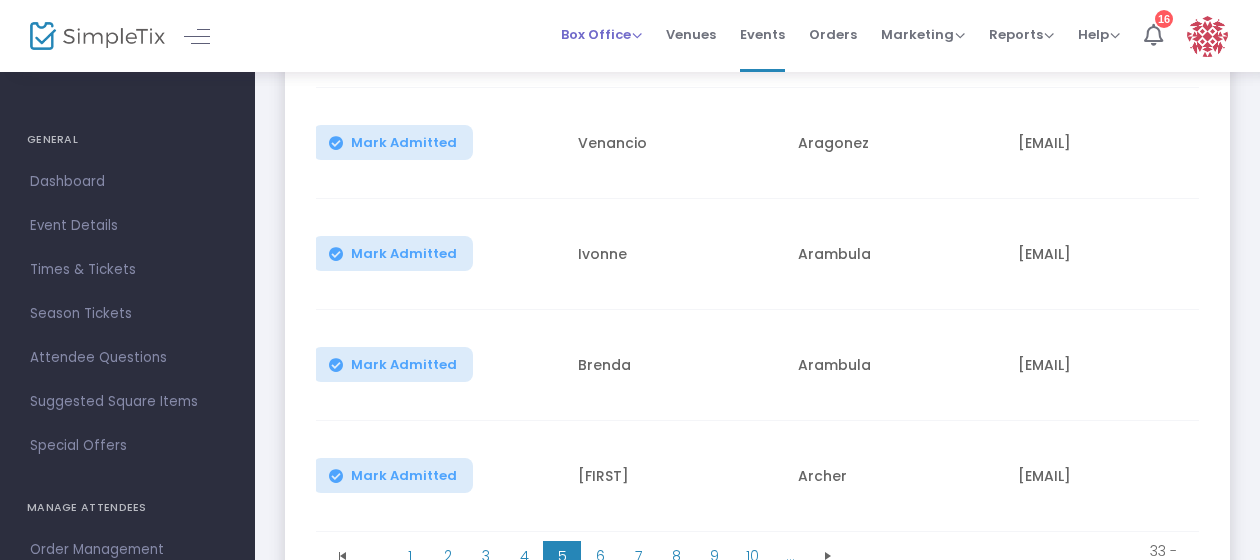 click on "Box Office" at bounding box center [601, 34] 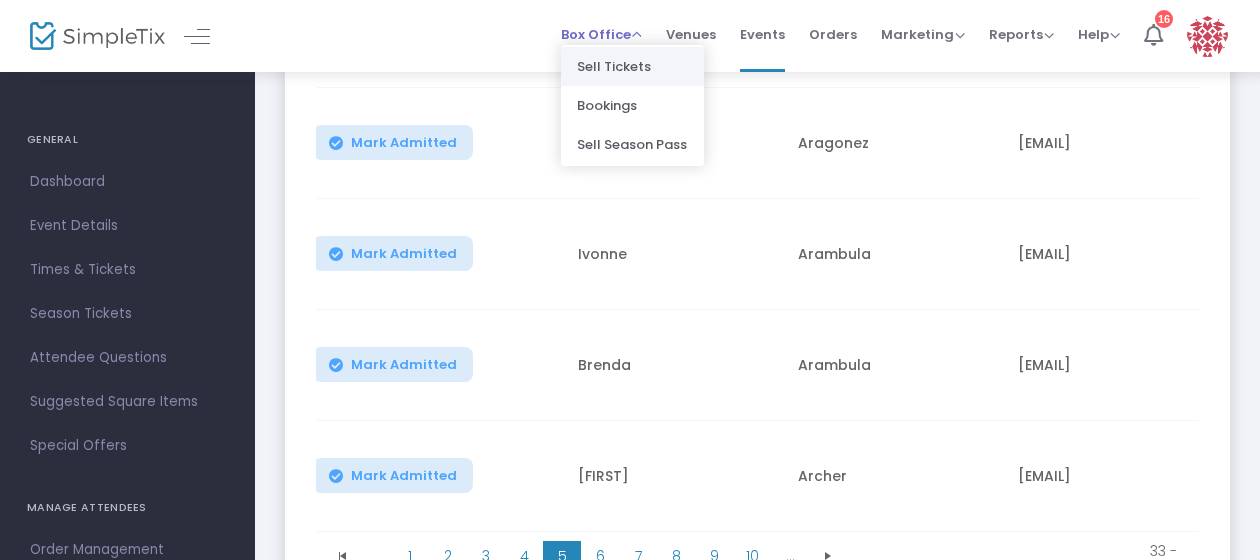 click on "Sell Tickets" at bounding box center (632, 66) 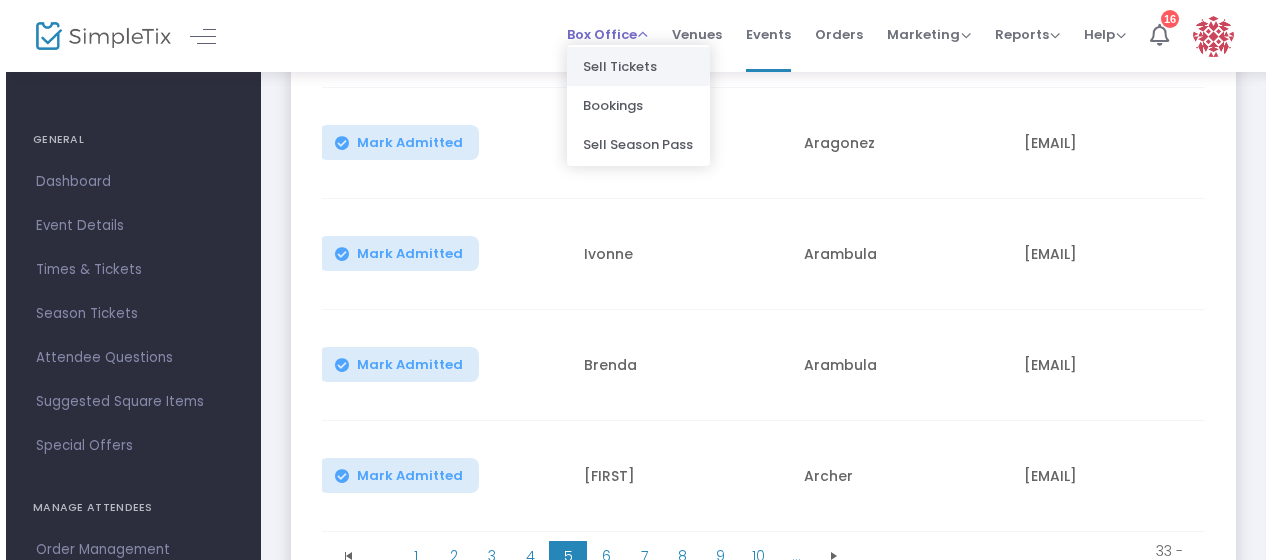 scroll, scrollTop: 0, scrollLeft: 0, axis: both 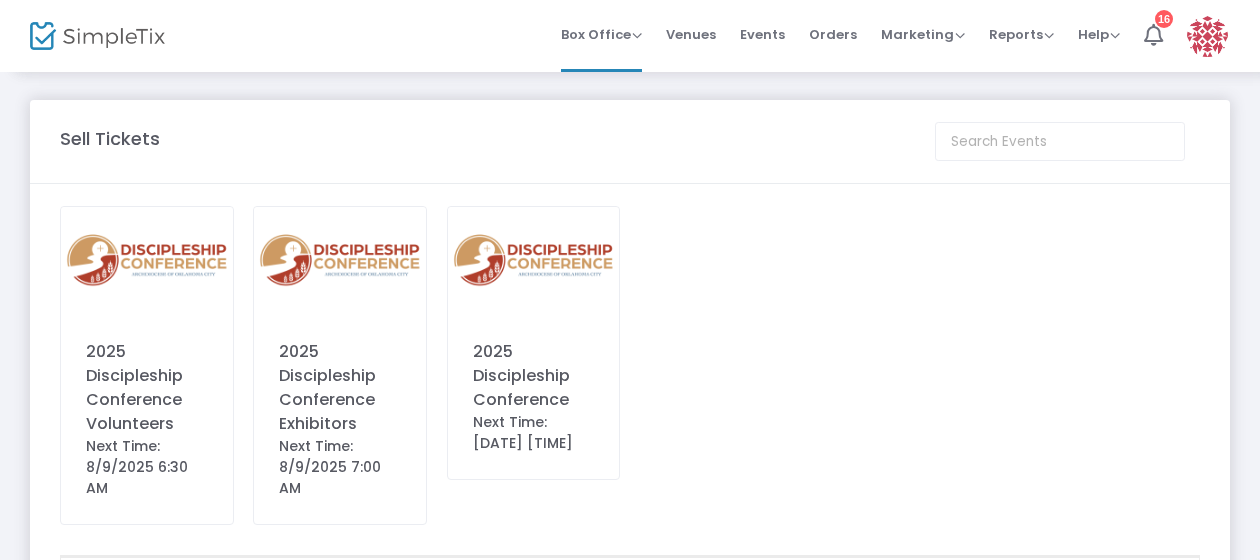 click on "2025 Discipleship Conference" 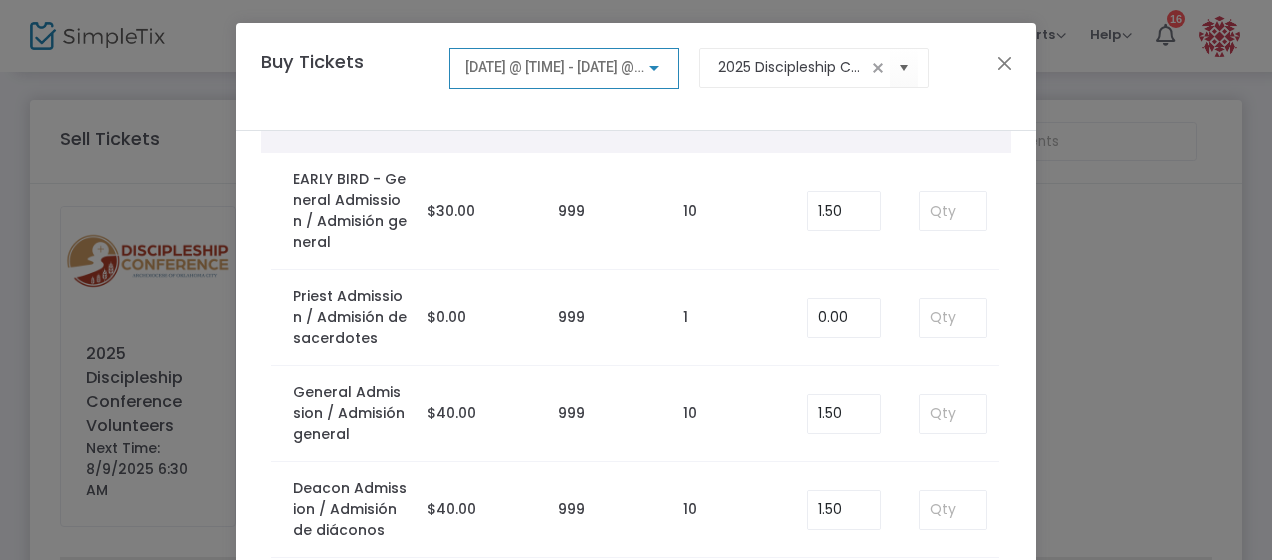 scroll, scrollTop: 102, scrollLeft: 0, axis: vertical 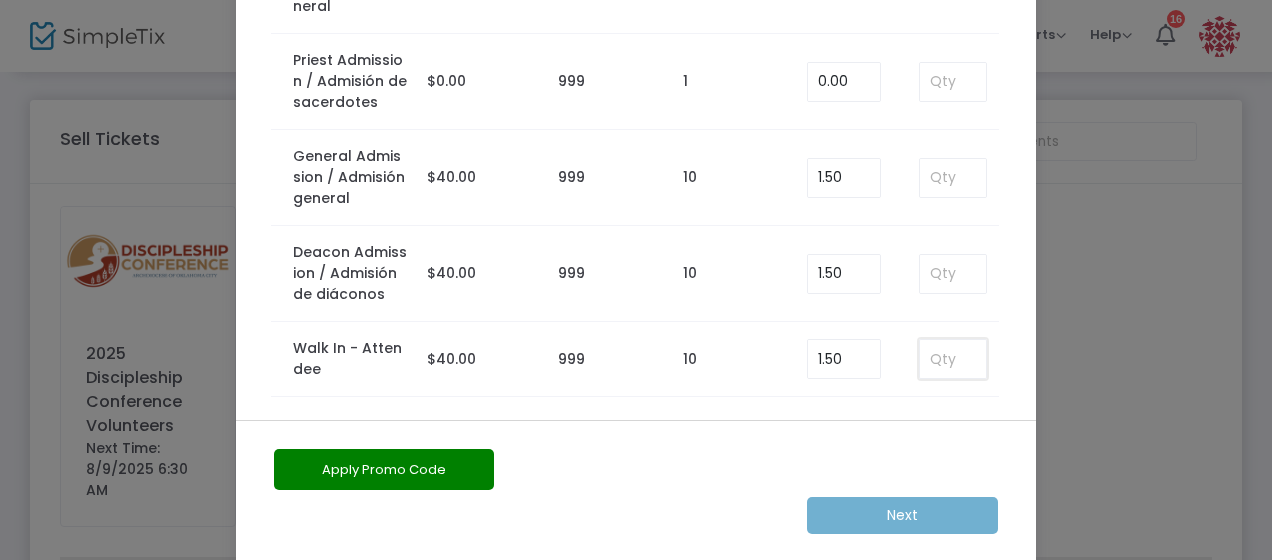 click at bounding box center [953, 359] 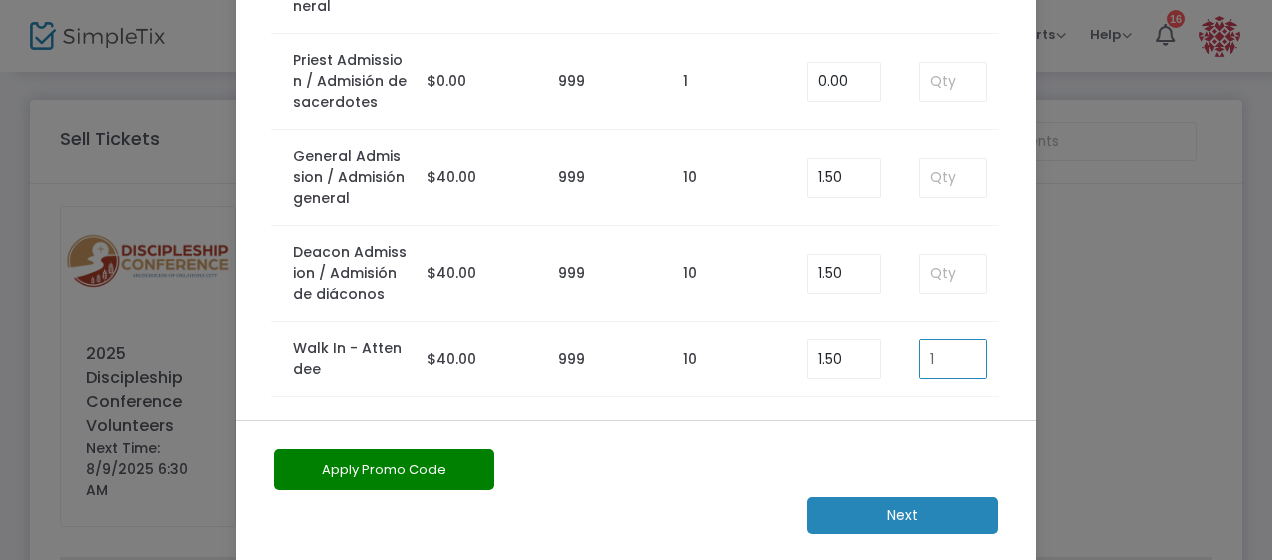 type on "1" 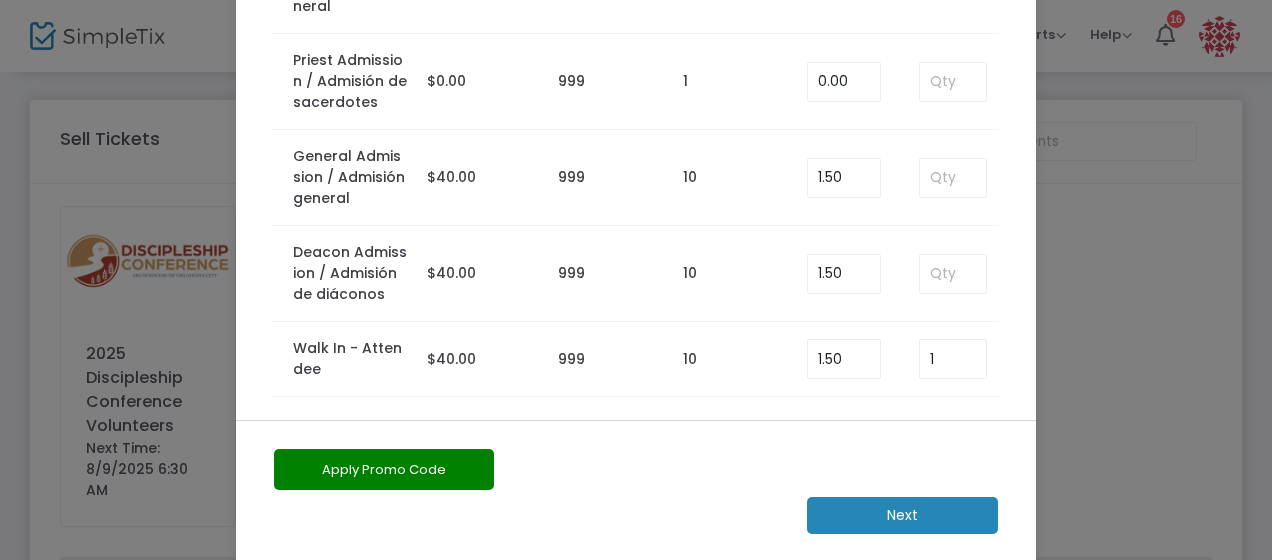 click on "Next" 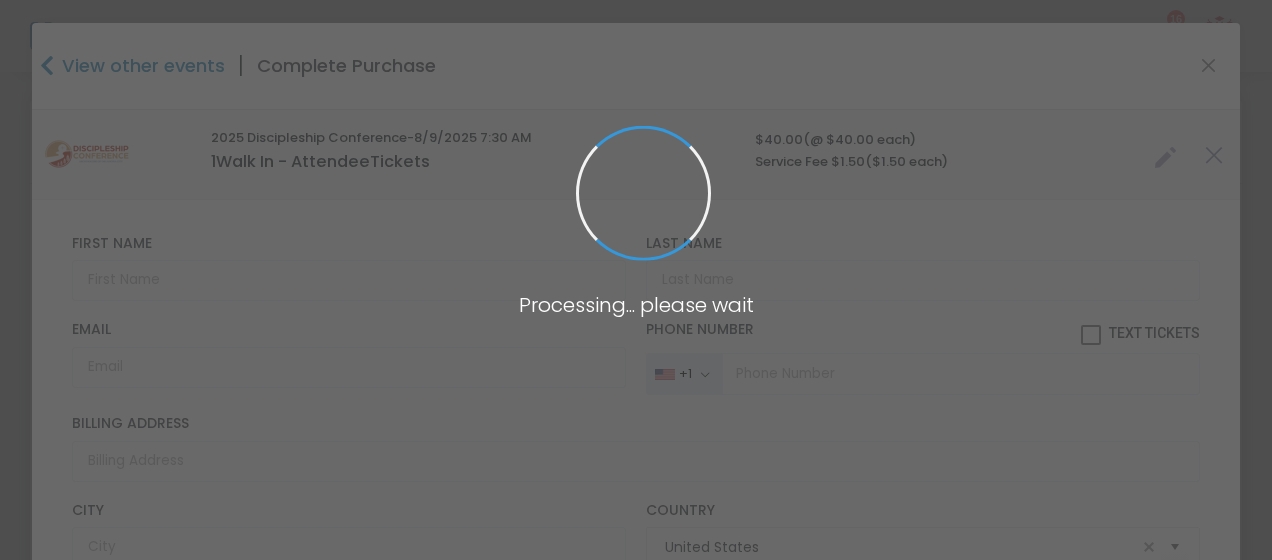 type on "Oklahoma" 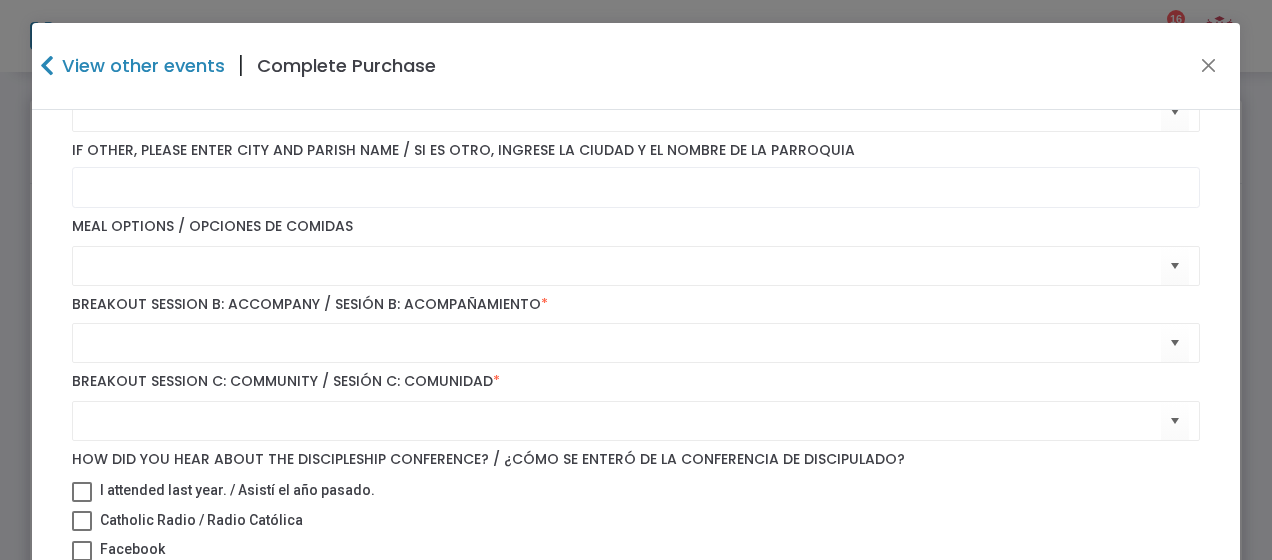 scroll, scrollTop: 1096, scrollLeft: 0, axis: vertical 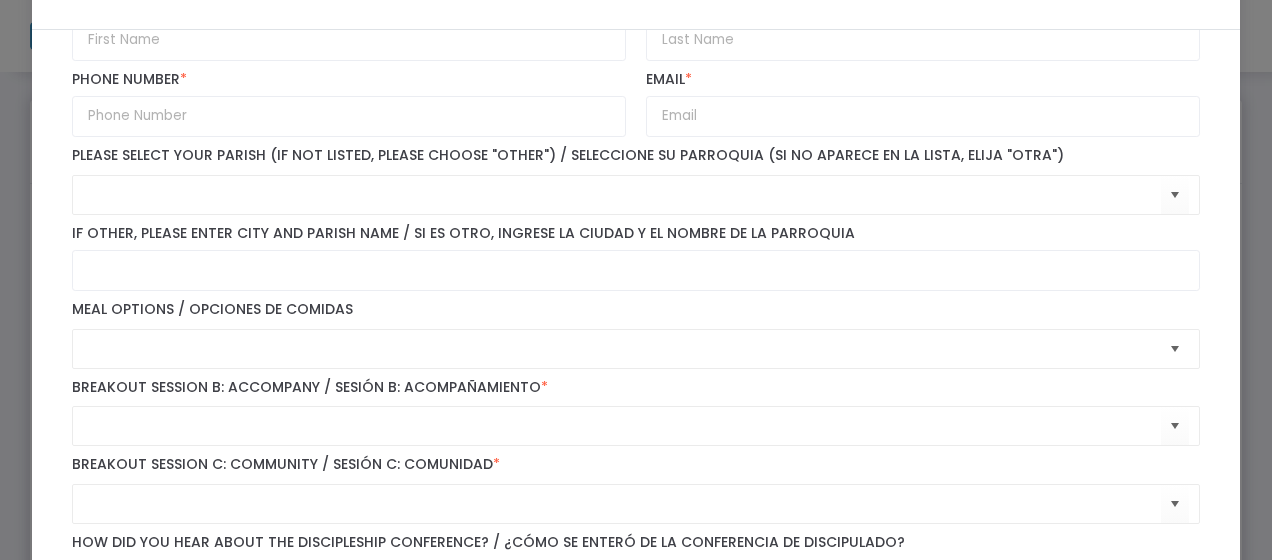 click 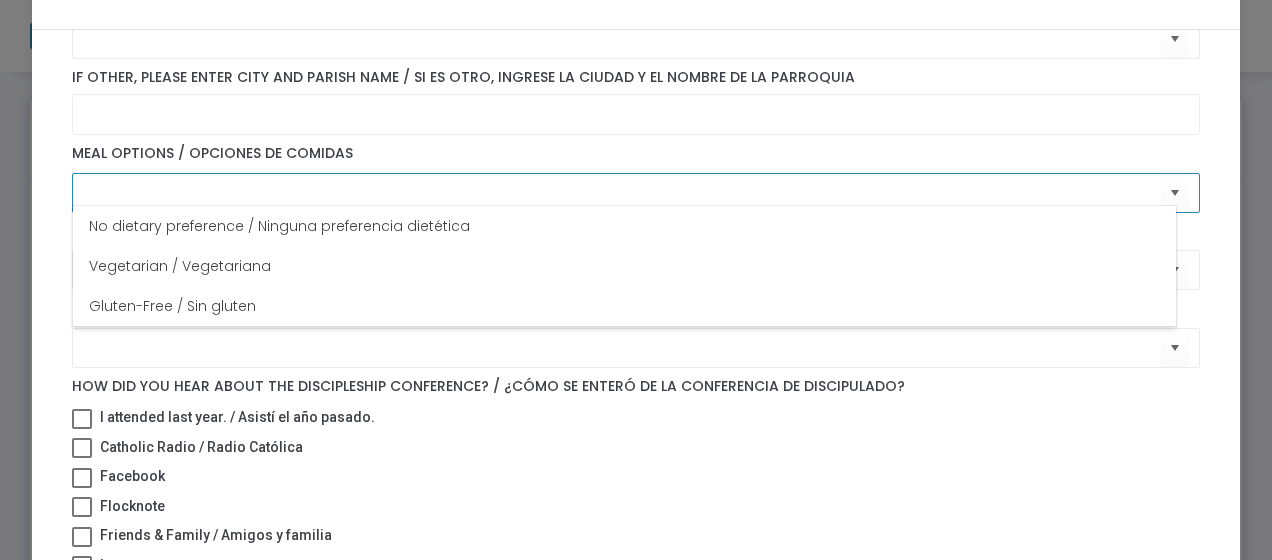 scroll, scrollTop: 1096, scrollLeft: 0, axis: vertical 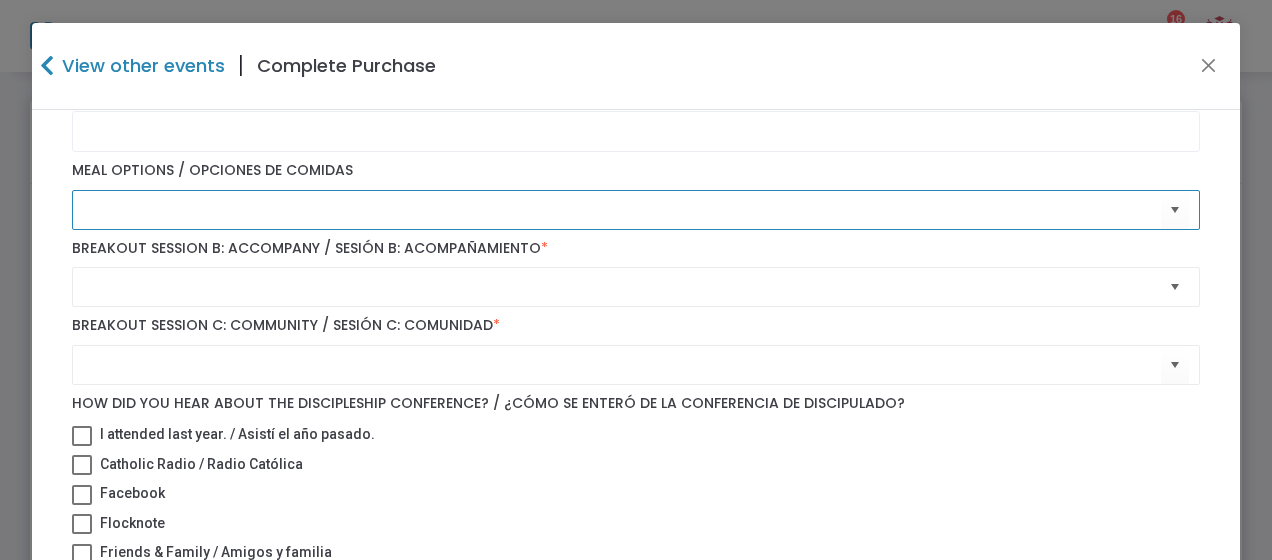 click 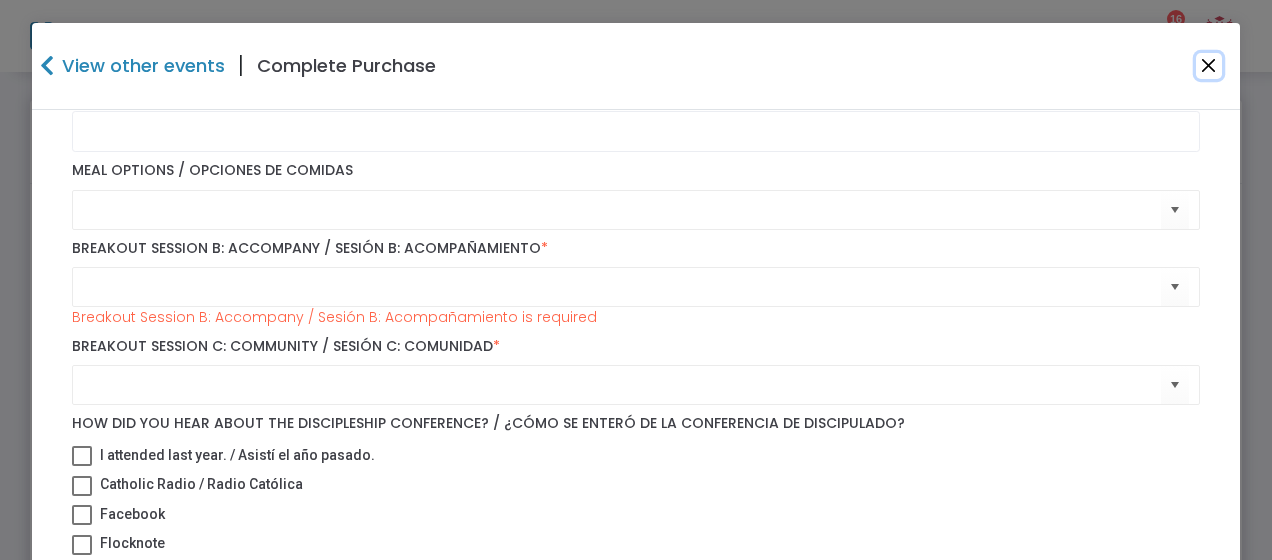 click 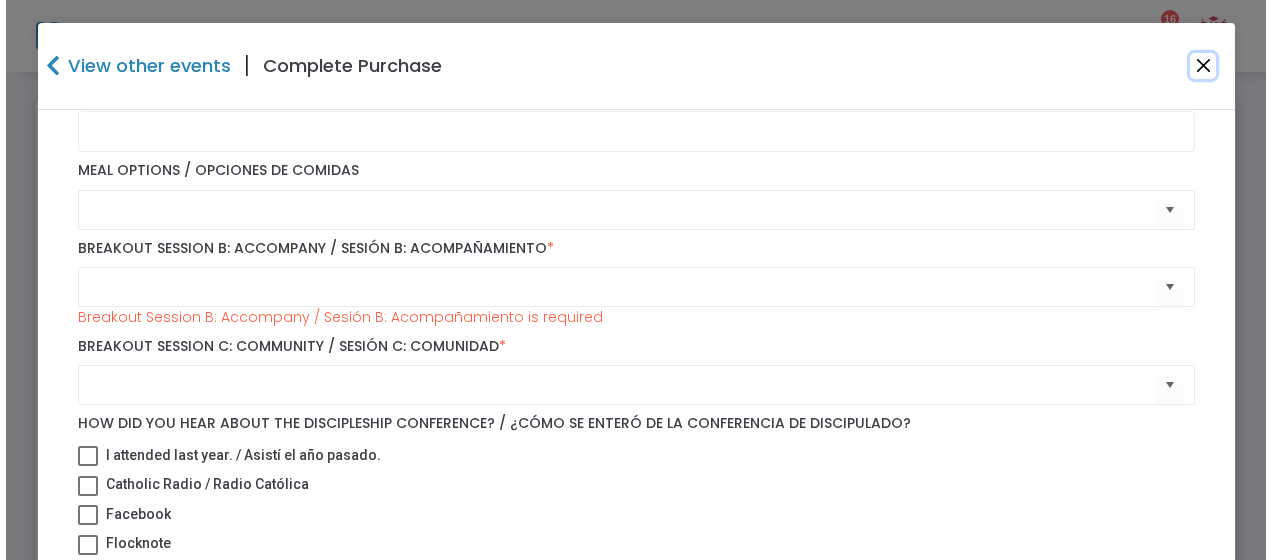 scroll, scrollTop: 1131, scrollLeft: 0, axis: vertical 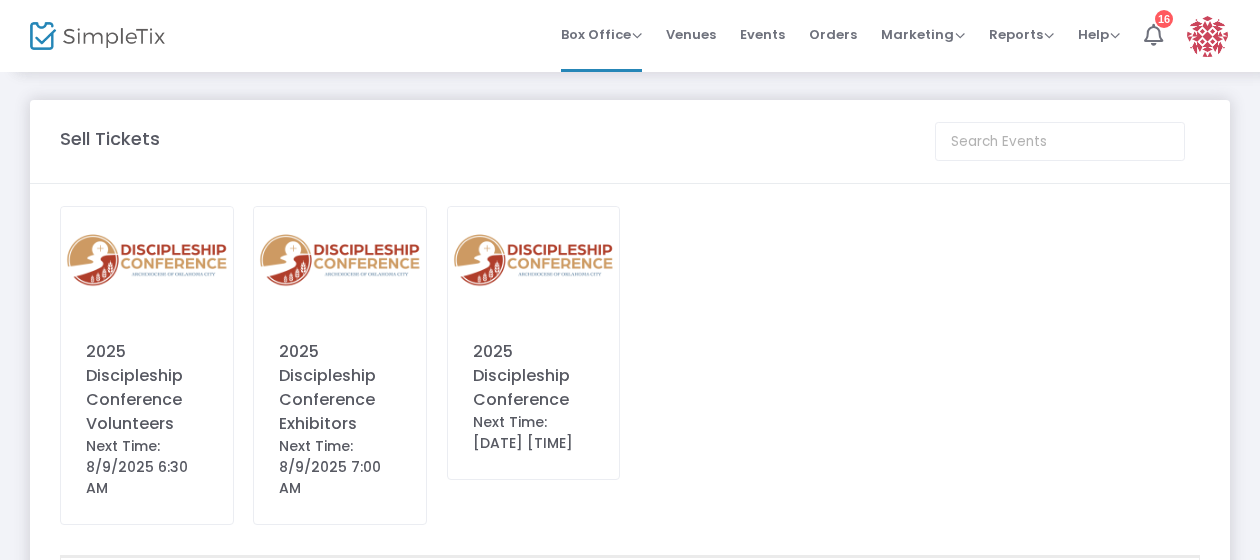 click on "2025 Discipleship Conference" 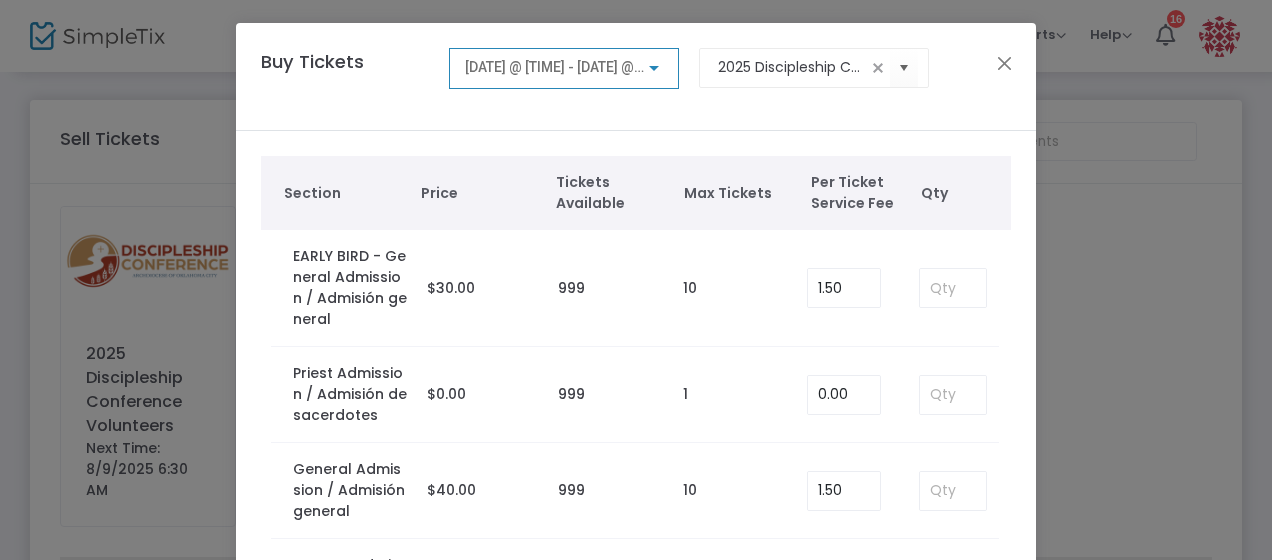 scroll, scrollTop: 102, scrollLeft: 0, axis: vertical 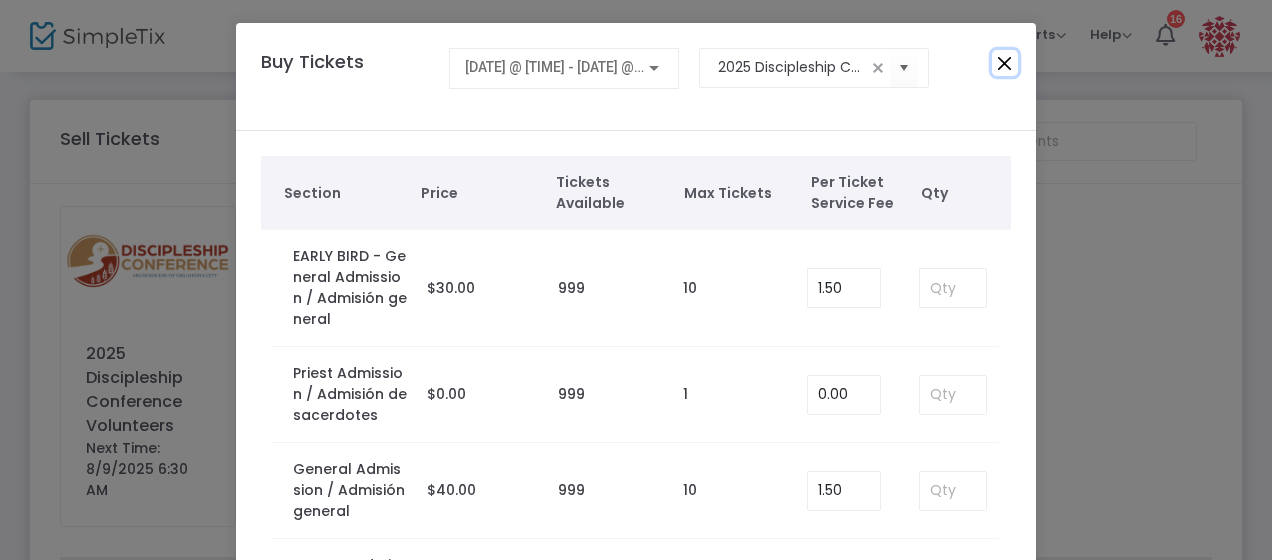 click 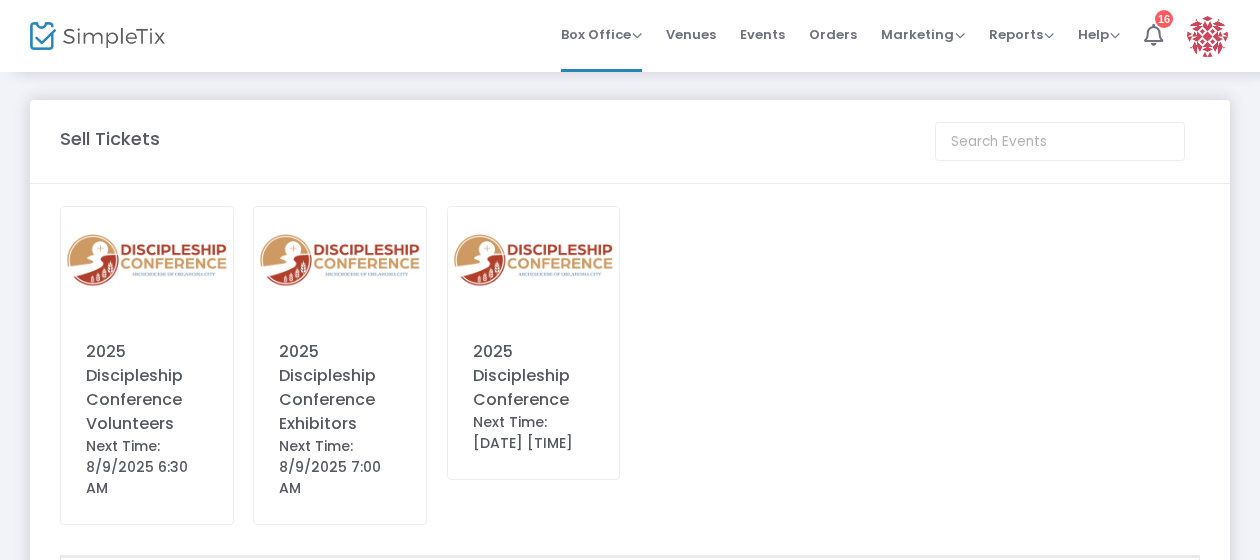 click on "2025 Discipleship Conference" 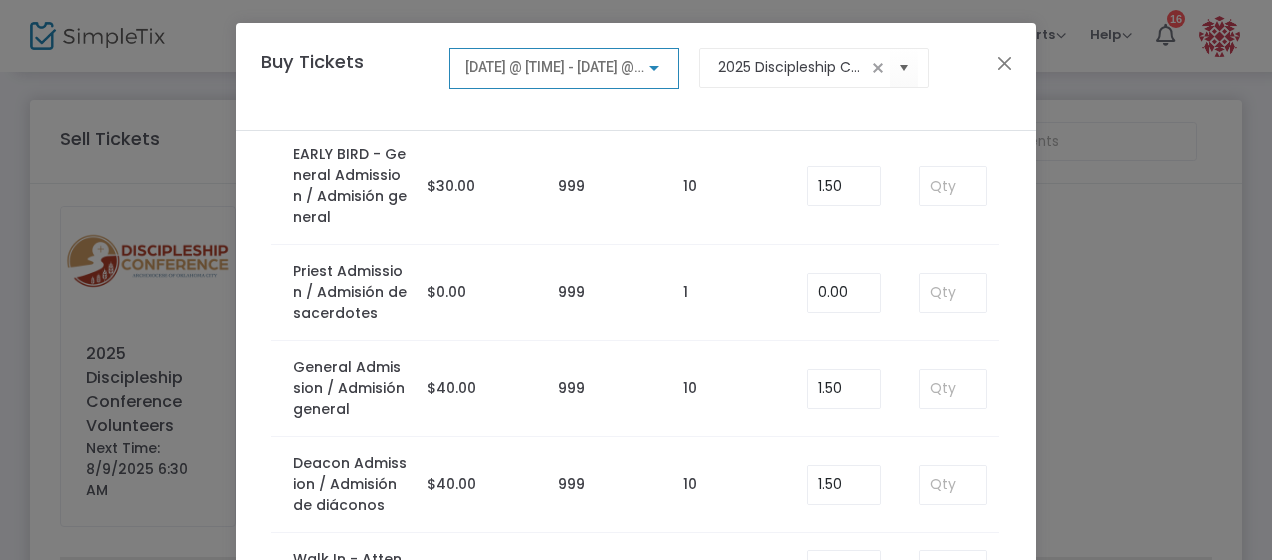 scroll, scrollTop: 102, scrollLeft: 0, axis: vertical 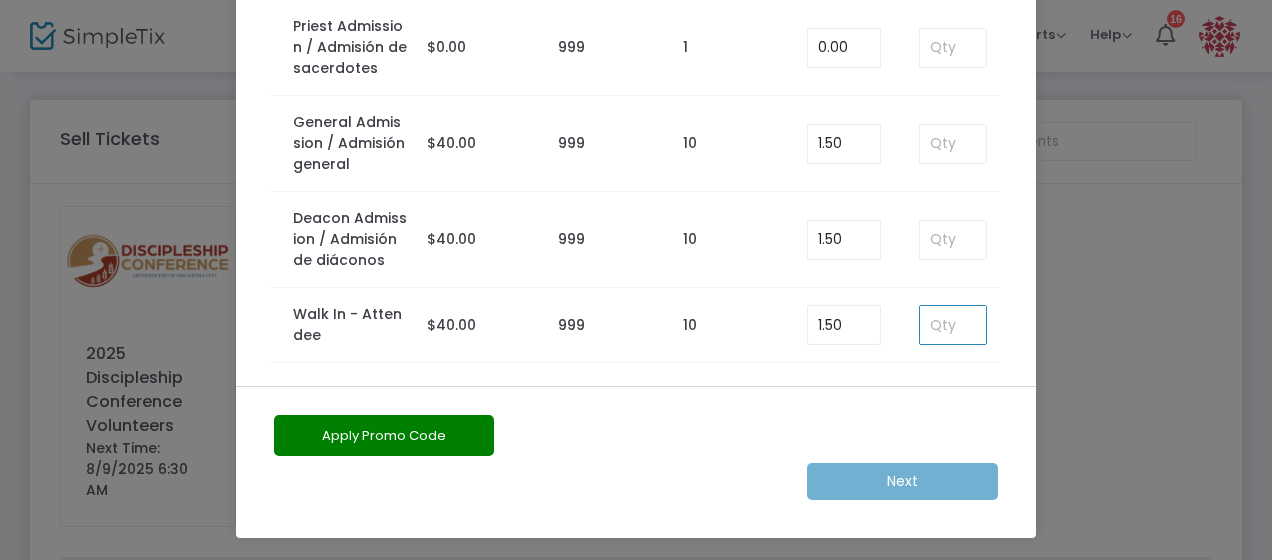 click at bounding box center [953, 325] 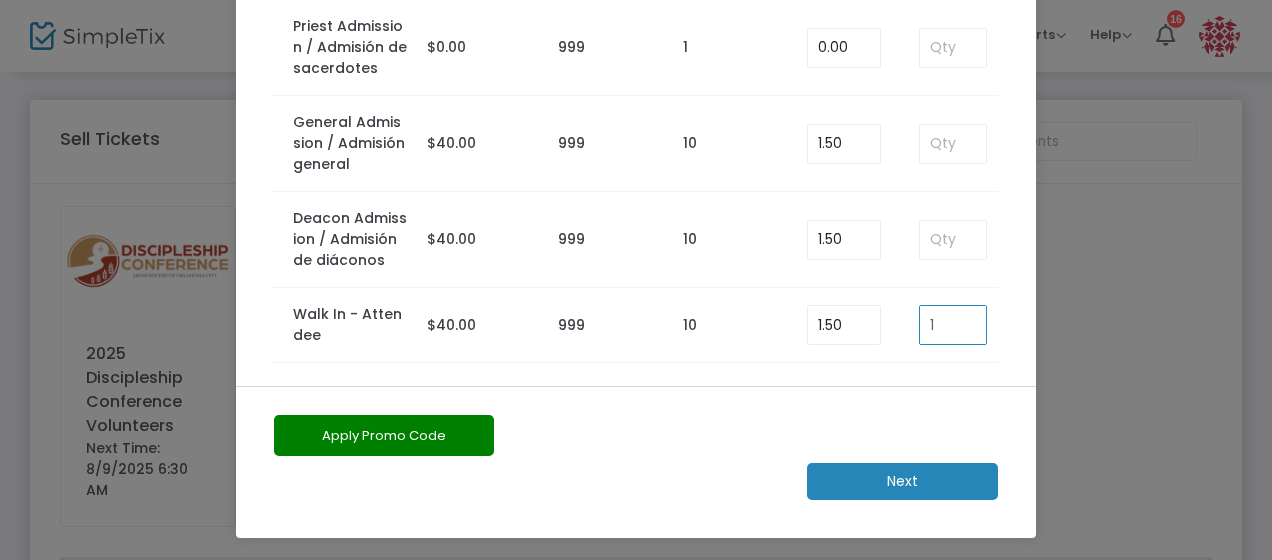 type on "1" 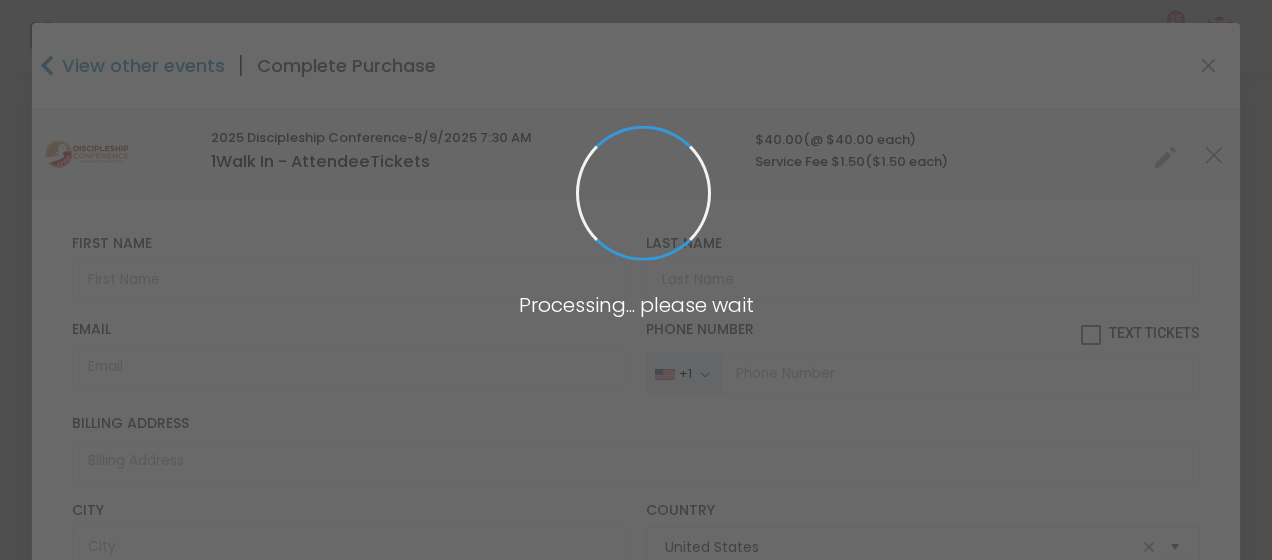 type on "Oklahoma" 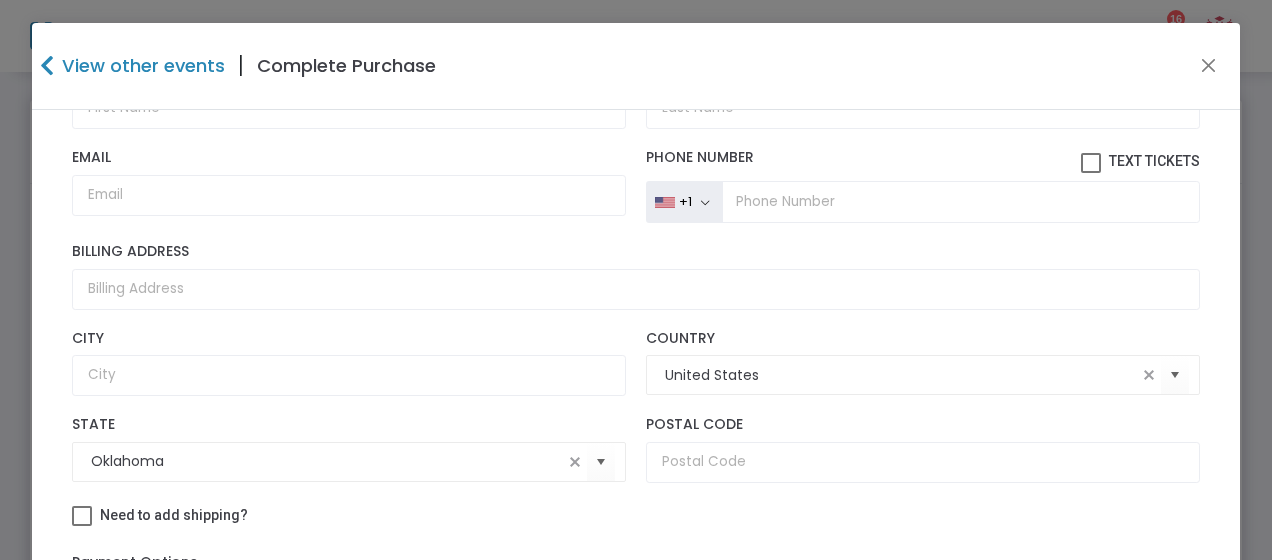 scroll, scrollTop: 318, scrollLeft: 0, axis: vertical 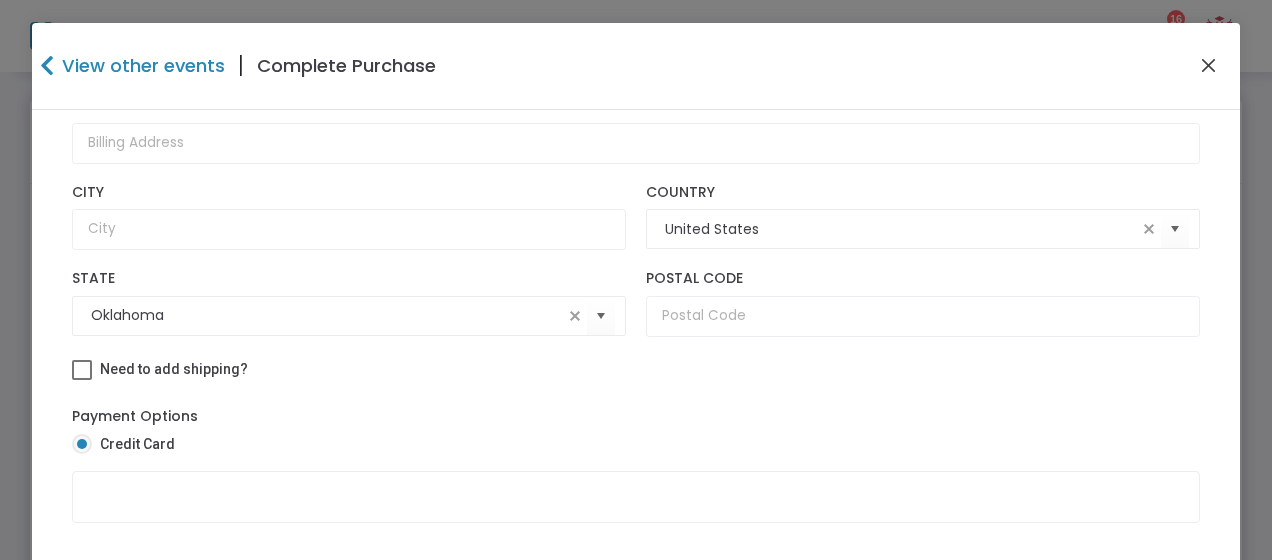 click 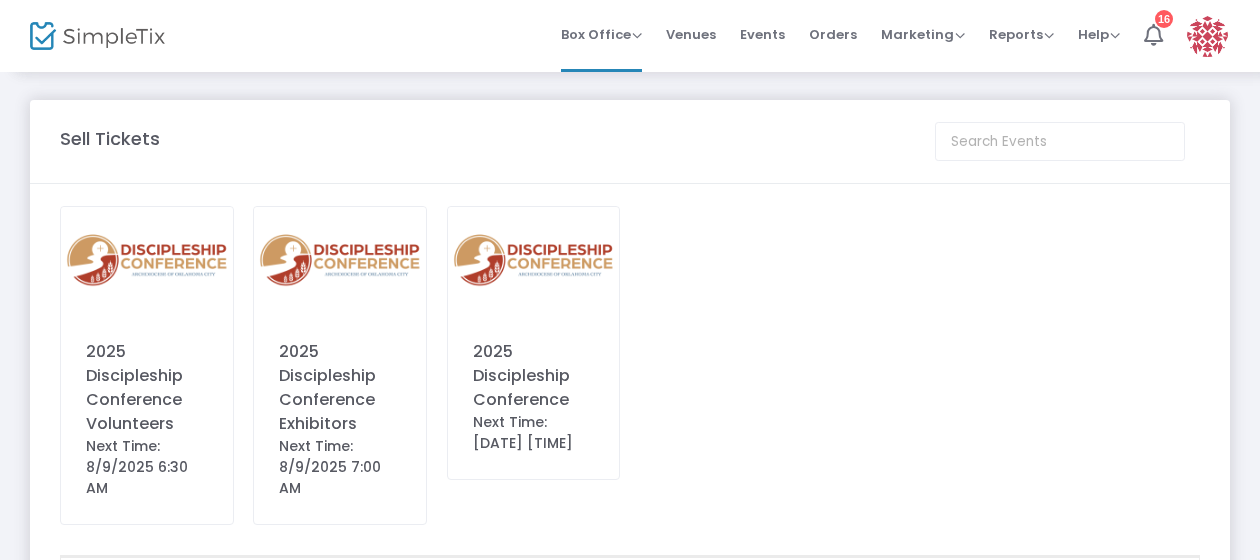 click on "2025 Discipleship Conference" 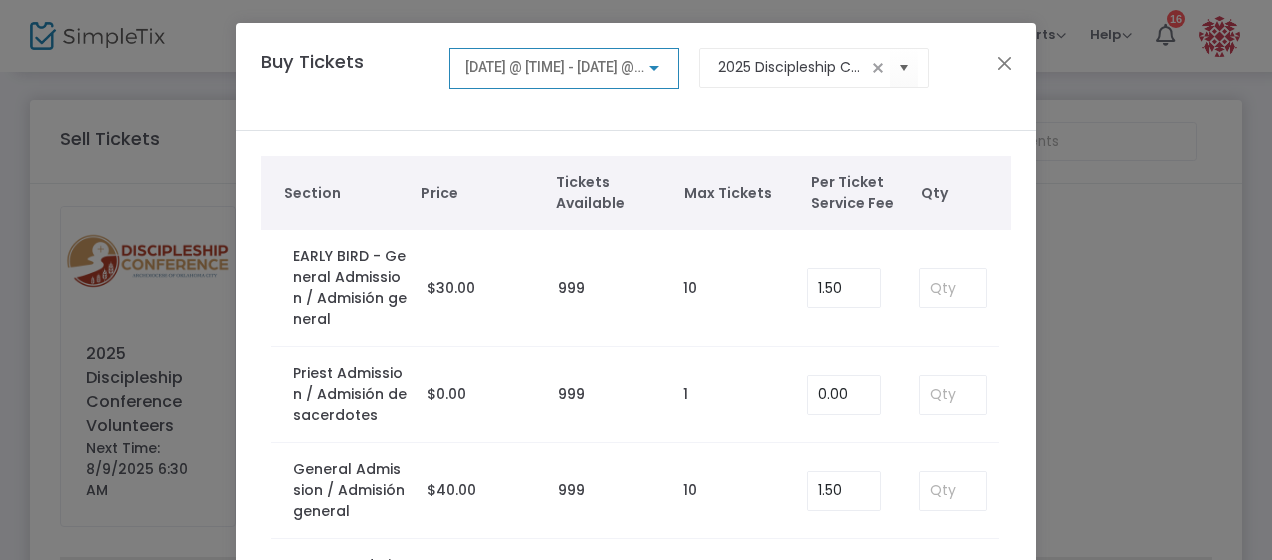 scroll, scrollTop: 102, scrollLeft: 0, axis: vertical 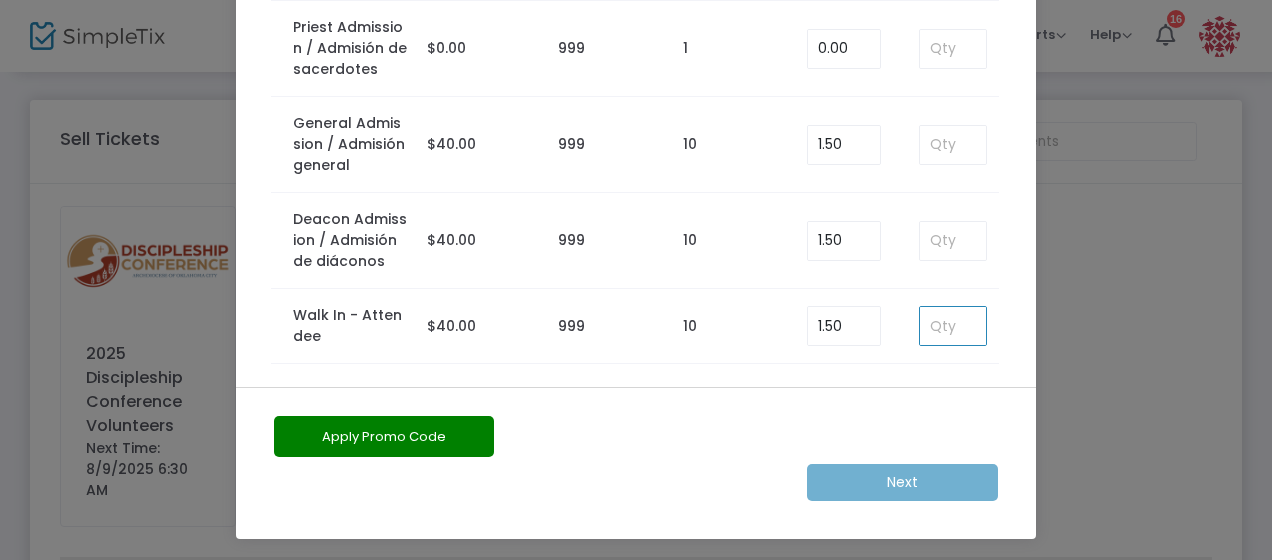 click at bounding box center [953, 326] 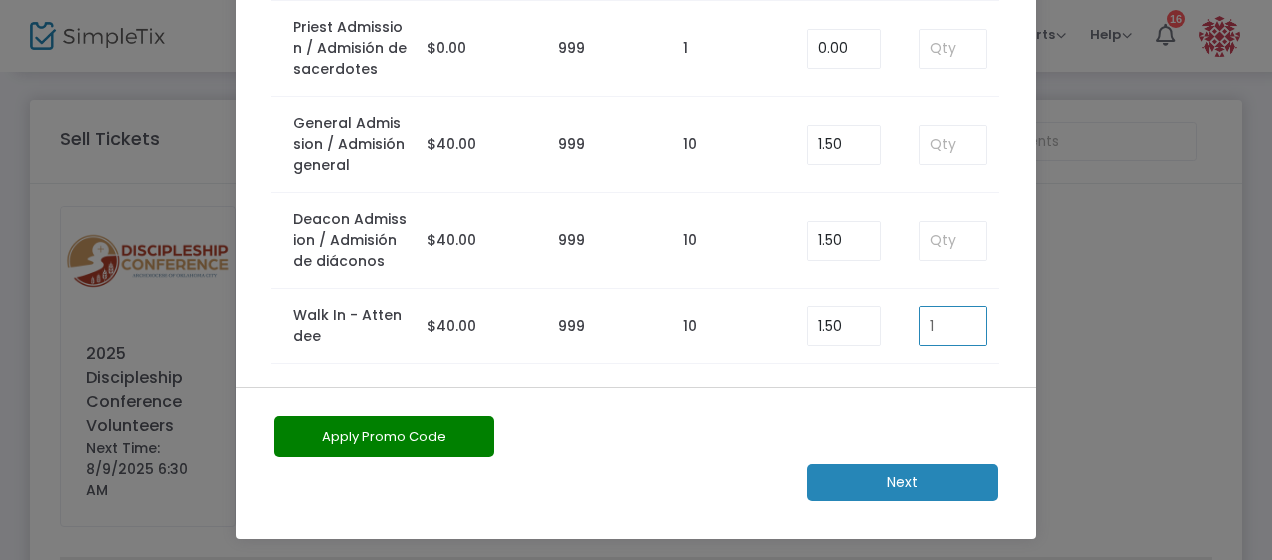 type on "1" 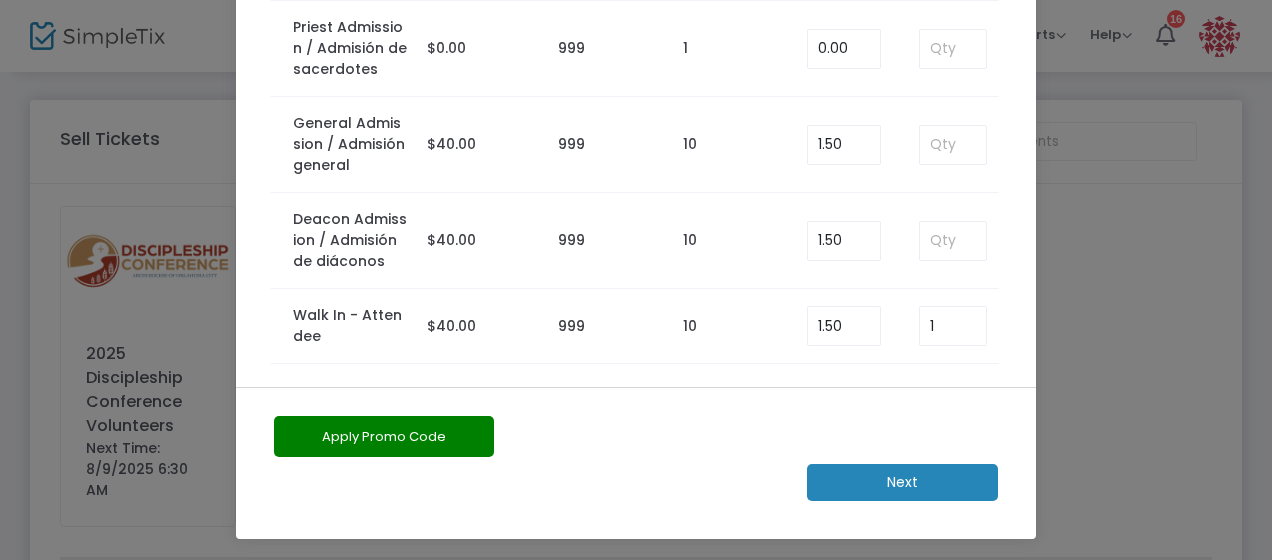 click on "Apply Promo Code" 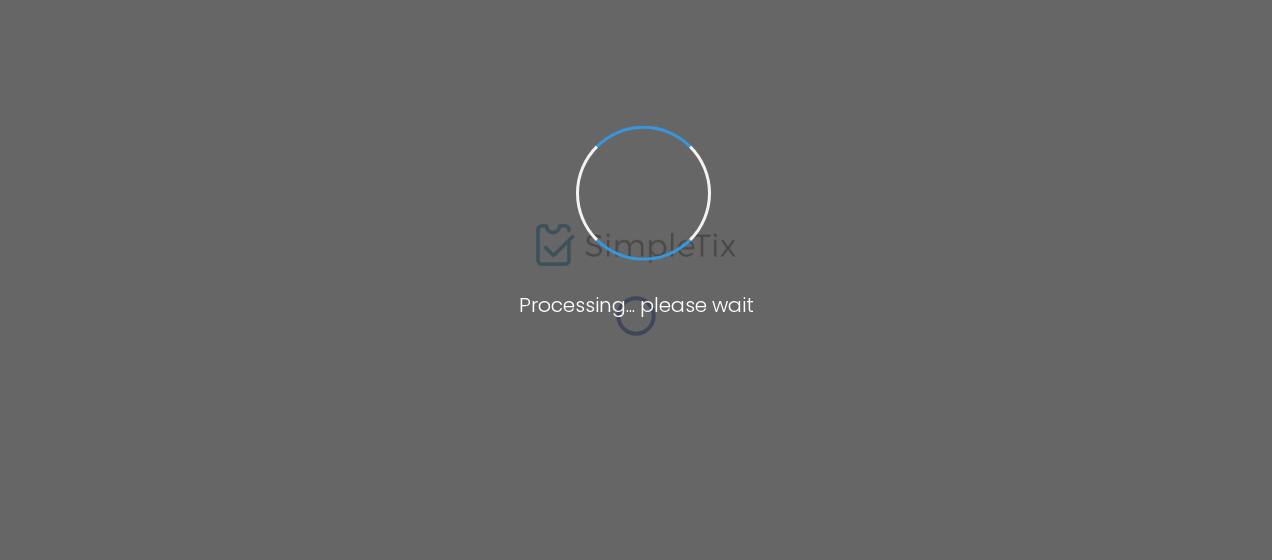 scroll, scrollTop: 0, scrollLeft: 0, axis: both 